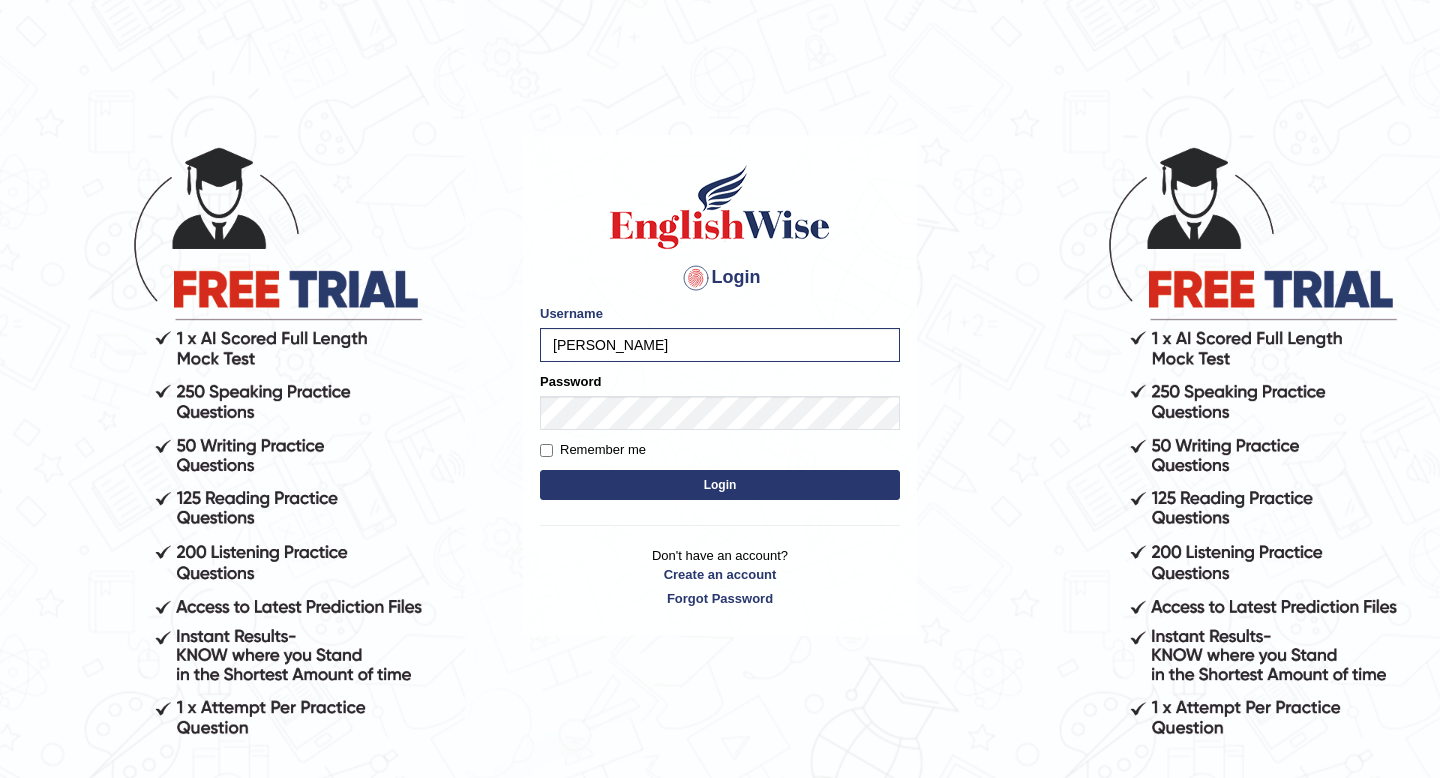 scroll, scrollTop: 0, scrollLeft: 0, axis: both 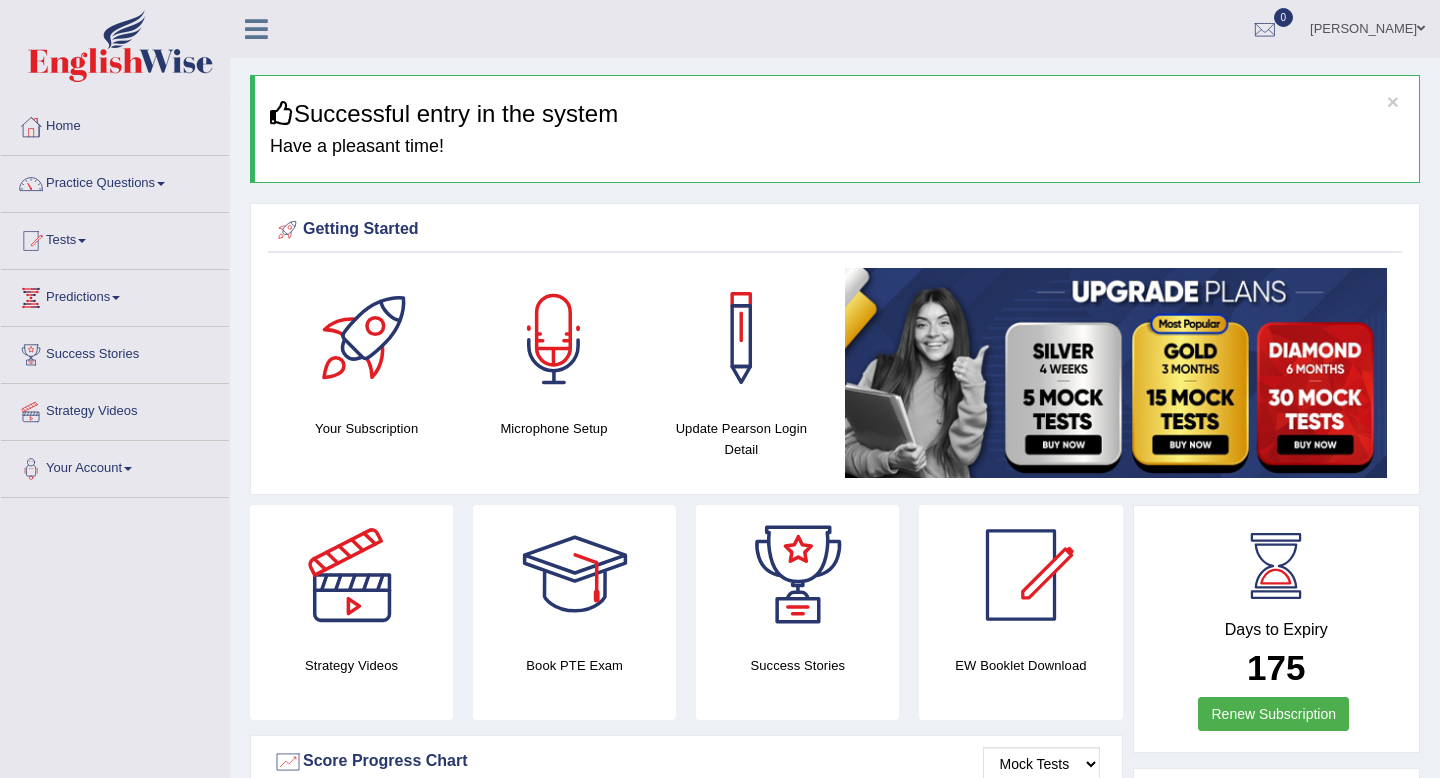 click at bounding box center (554, 338) 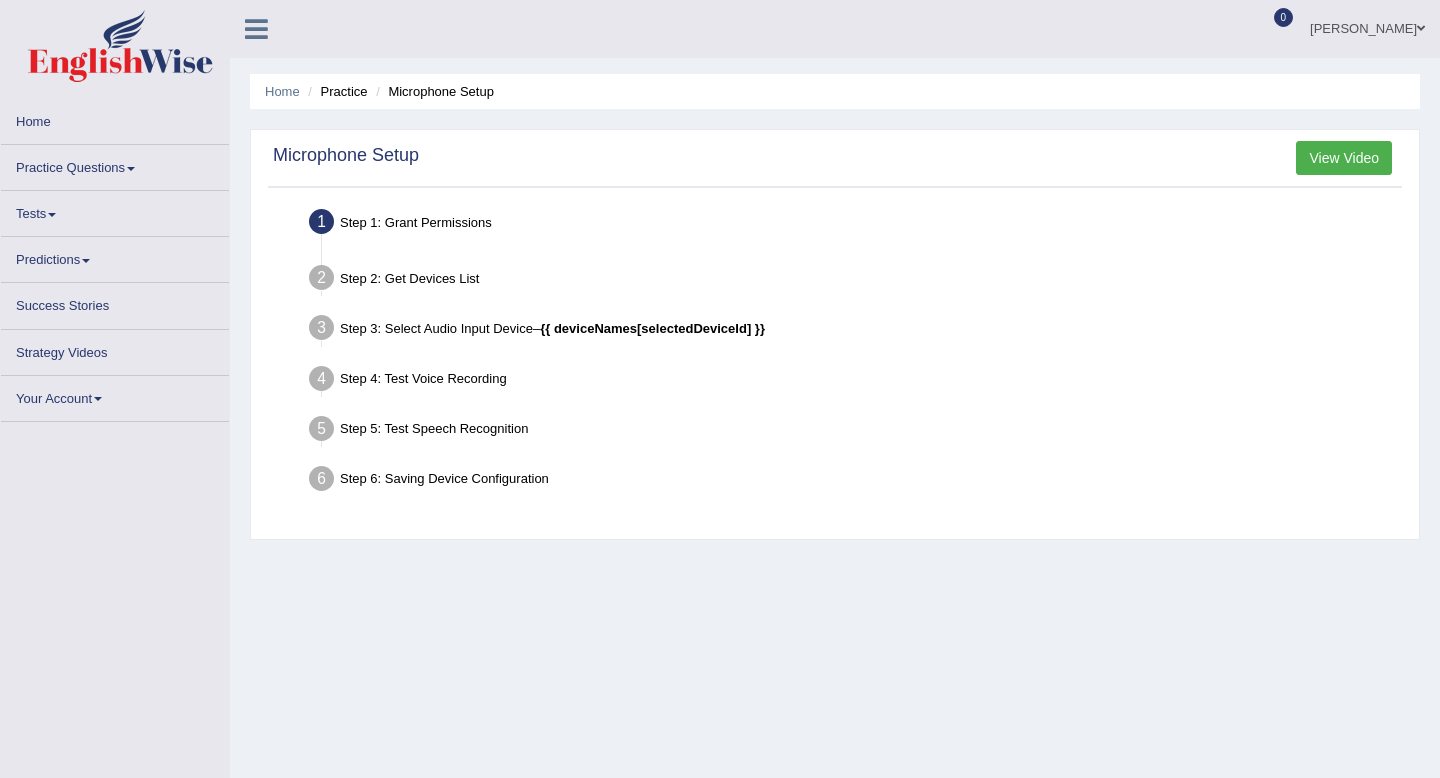 scroll, scrollTop: 0, scrollLeft: 0, axis: both 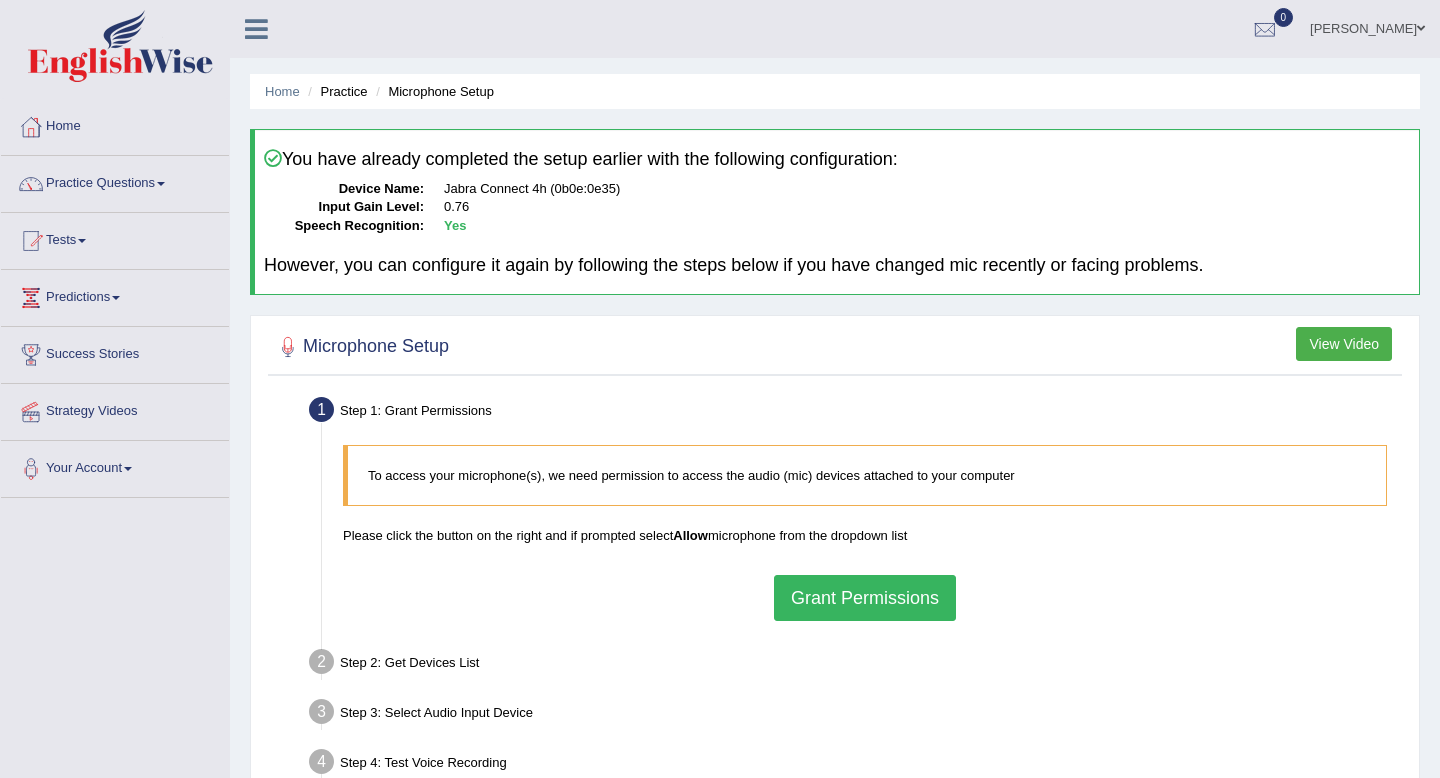click on "Grant Permissions" at bounding box center [865, 598] 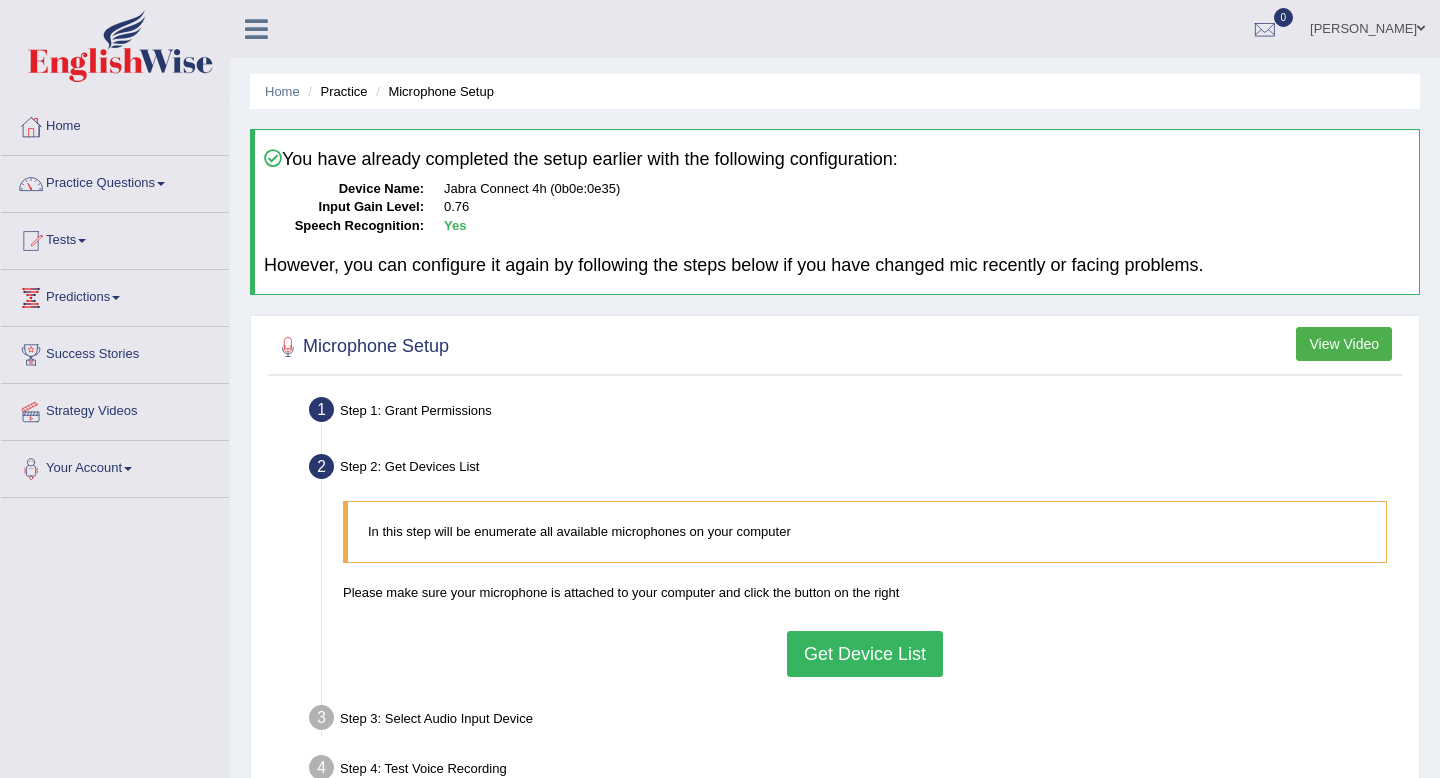 click on "Get Device List" at bounding box center (865, 654) 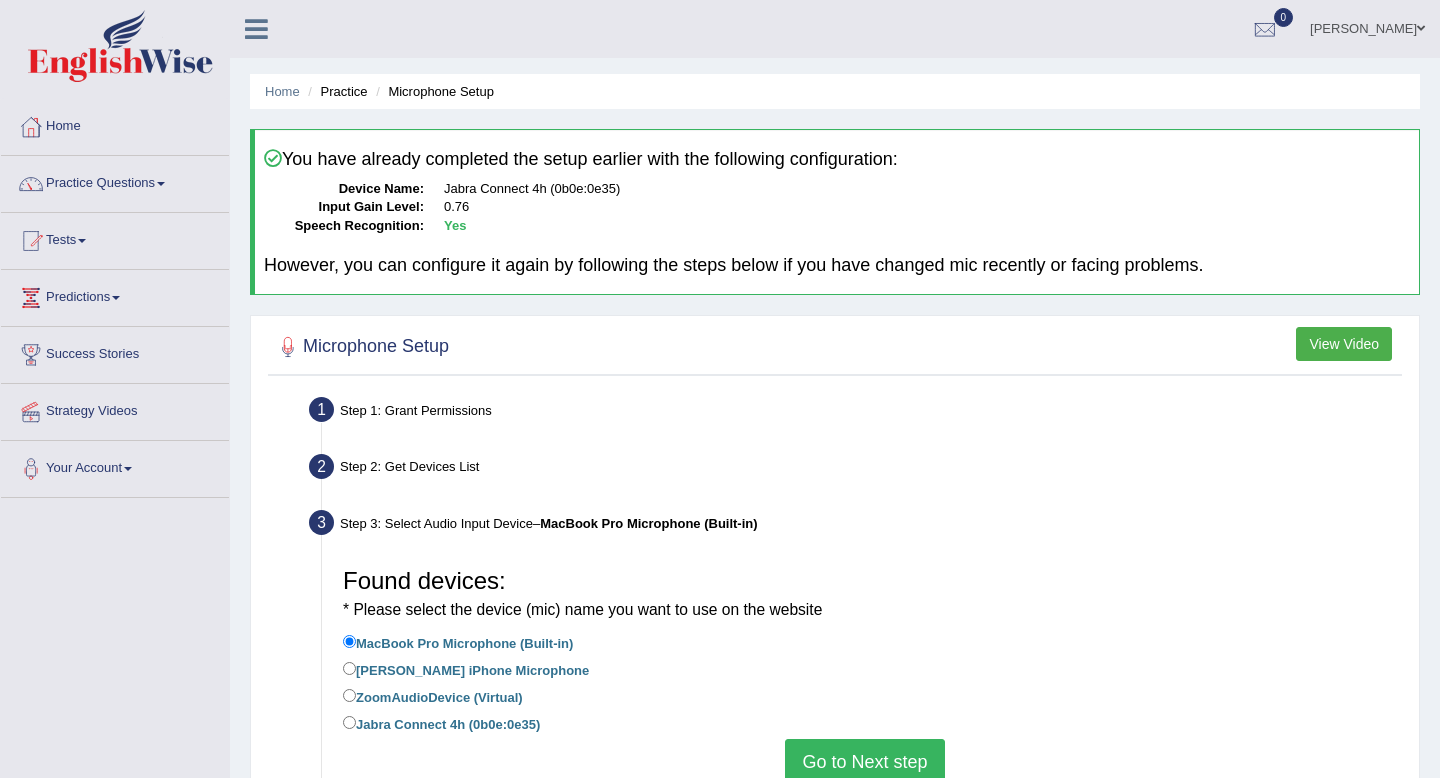 click on "Jabra Connect 4h (0b0e:0e35)" at bounding box center (441, 723) 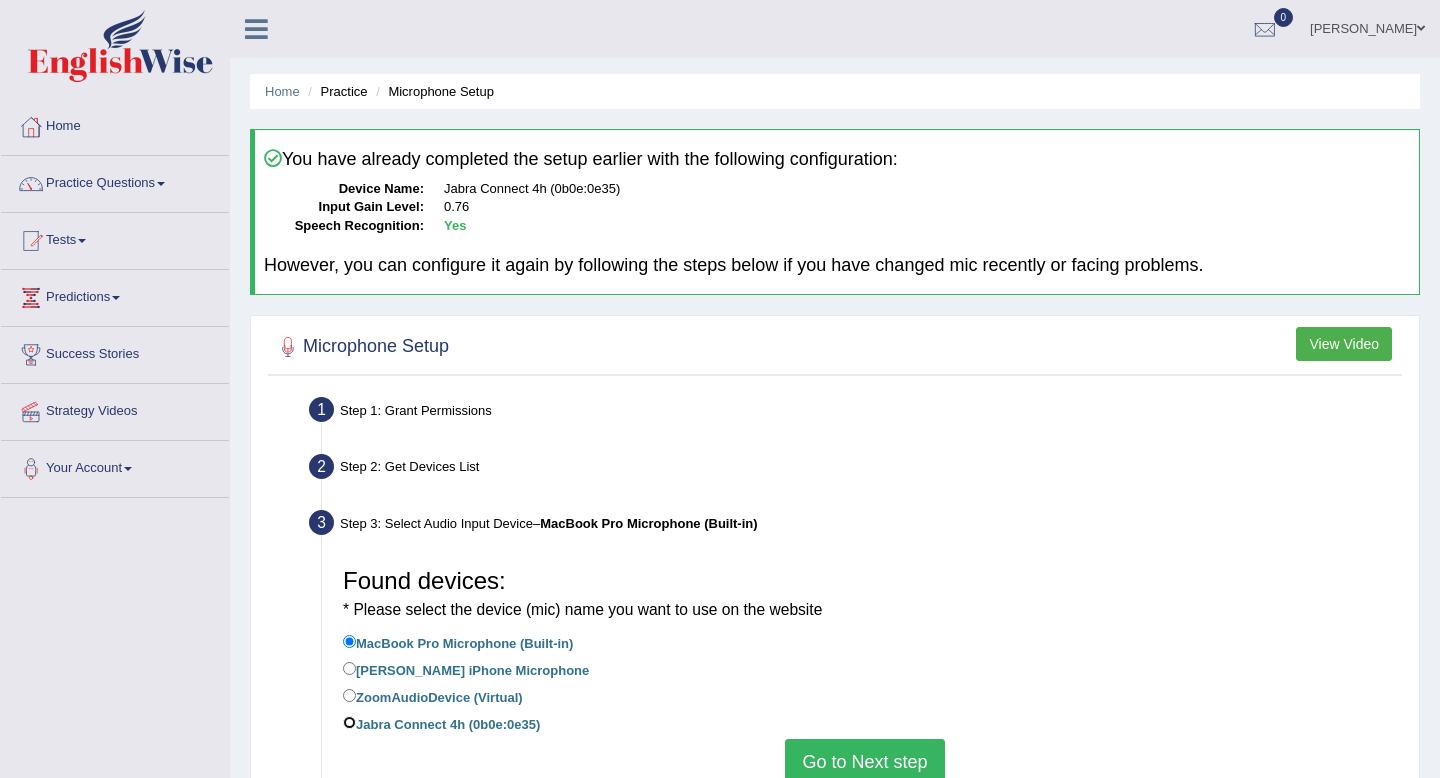 click on "Jabra Connect 4h (0b0e:0e35)" at bounding box center (349, 722) 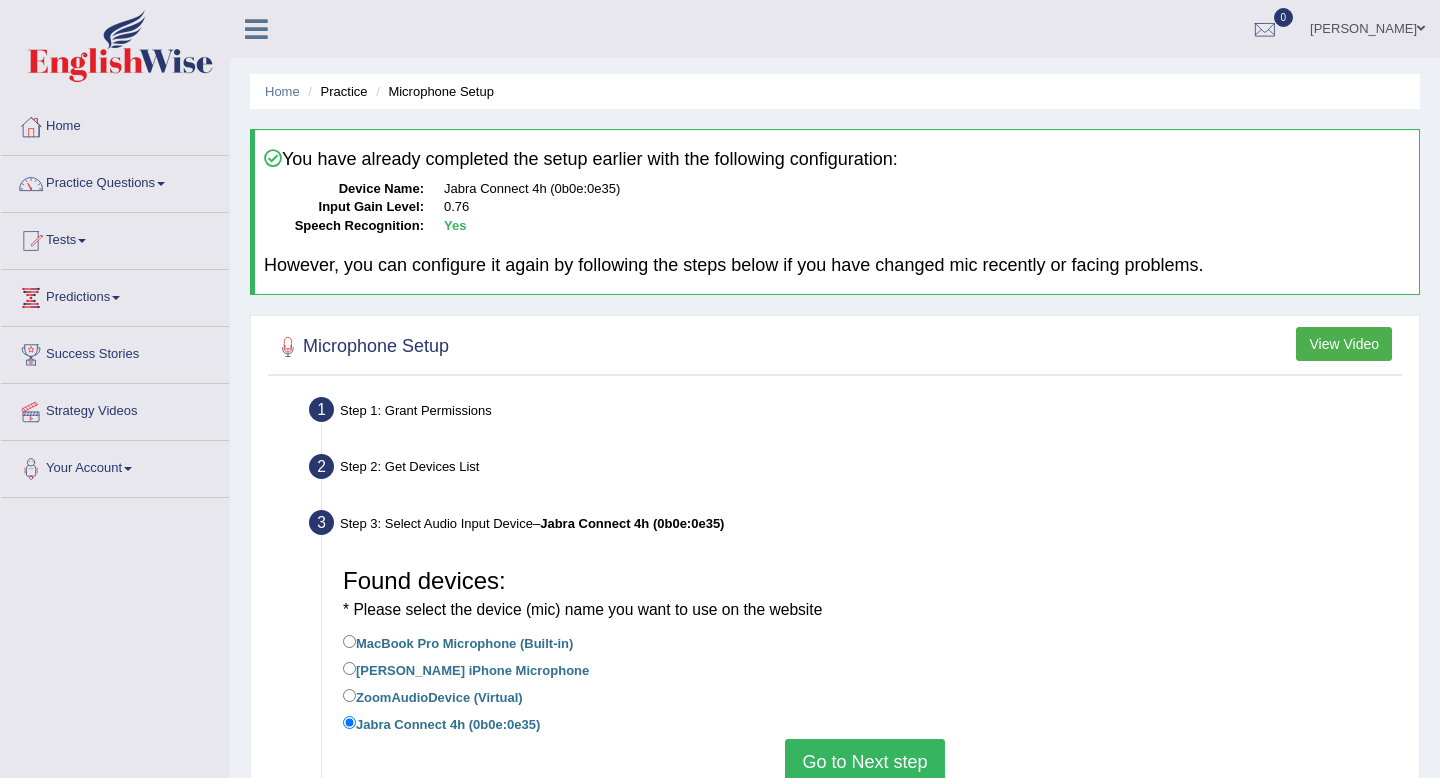 click on "Go to Next step" at bounding box center [864, 762] 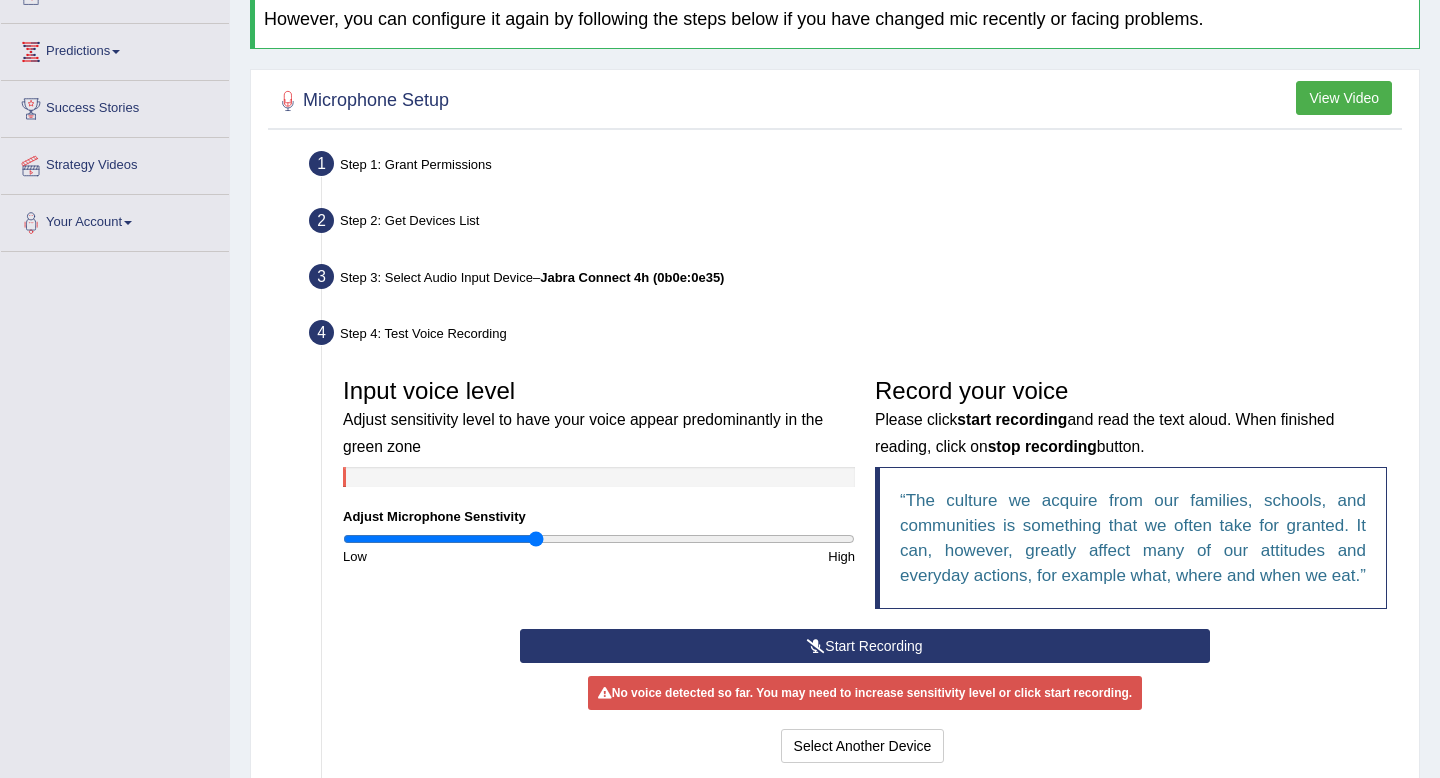 scroll, scrollTop: 273, scrollLeft: 0, axis: vertical 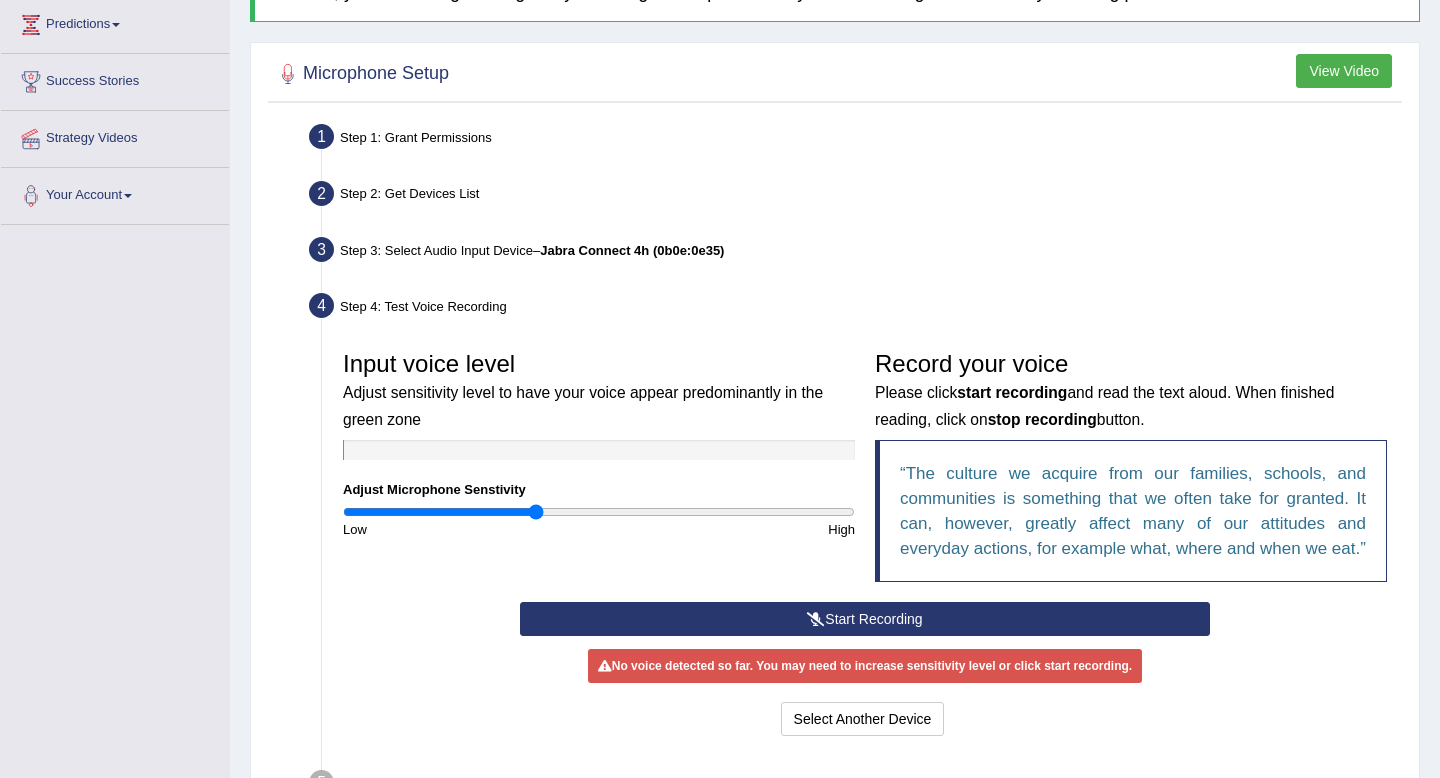 click on "Start Recording" at bounding box center (864, 619) 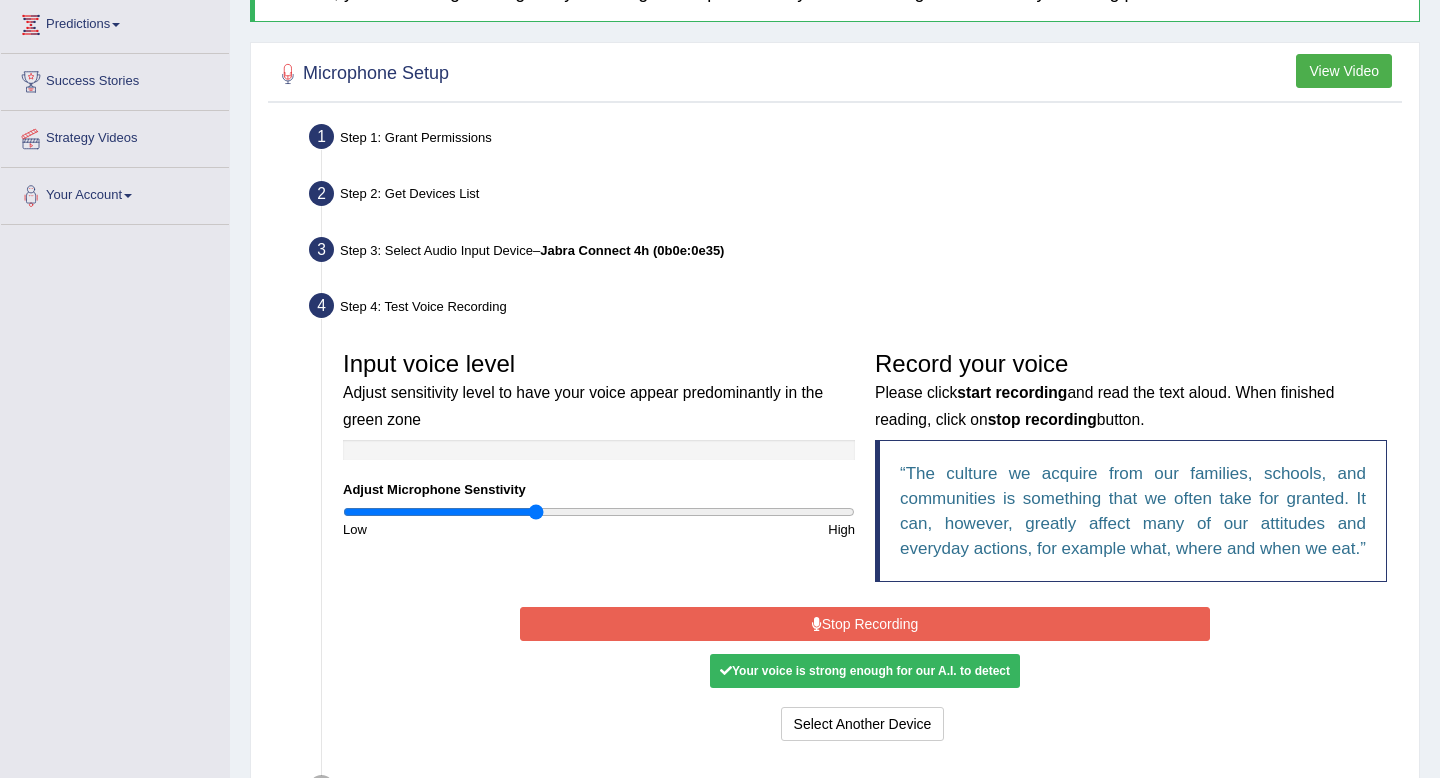 click on "Stop Recording" at bounding box center [864, 624] 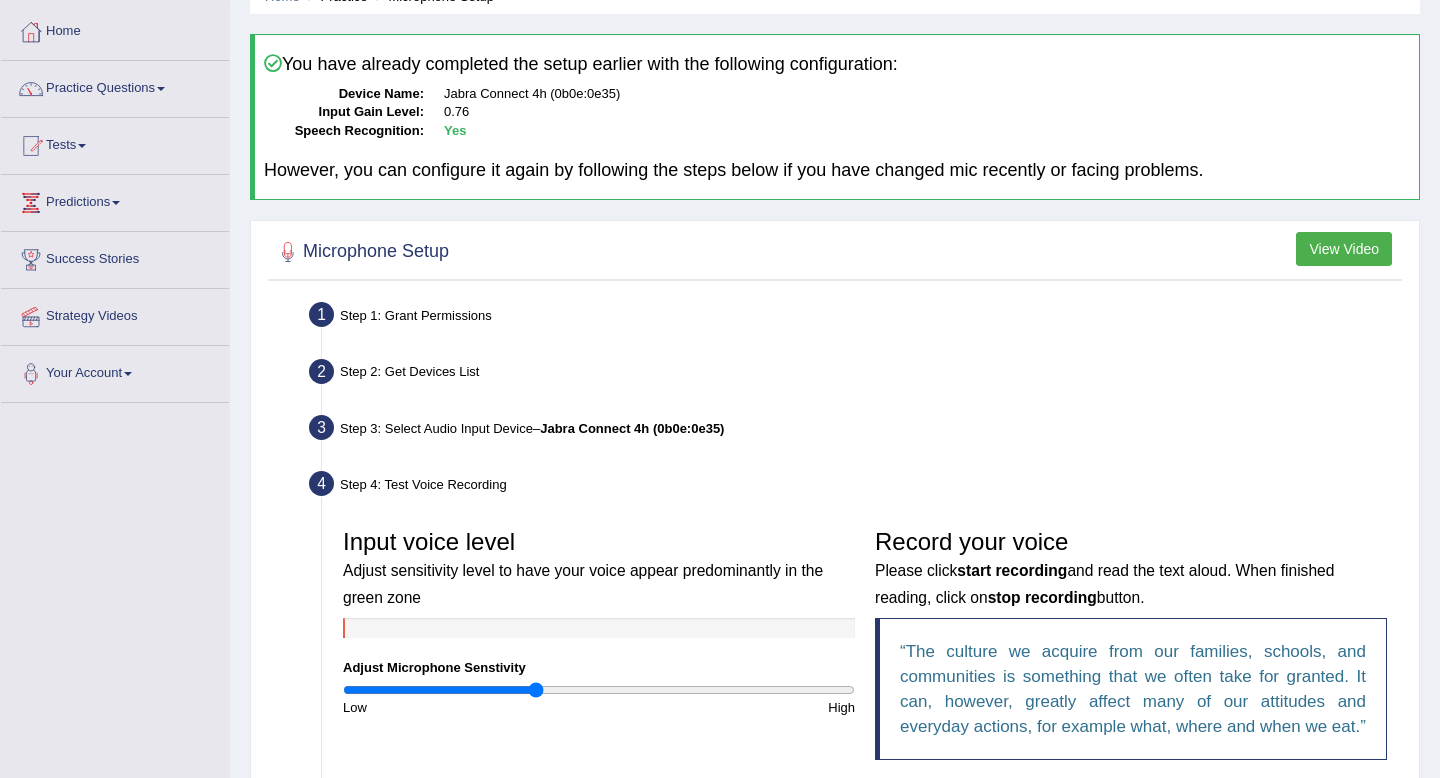 scroll, scrollTop: 0, scrollLeft: 0, axis: both 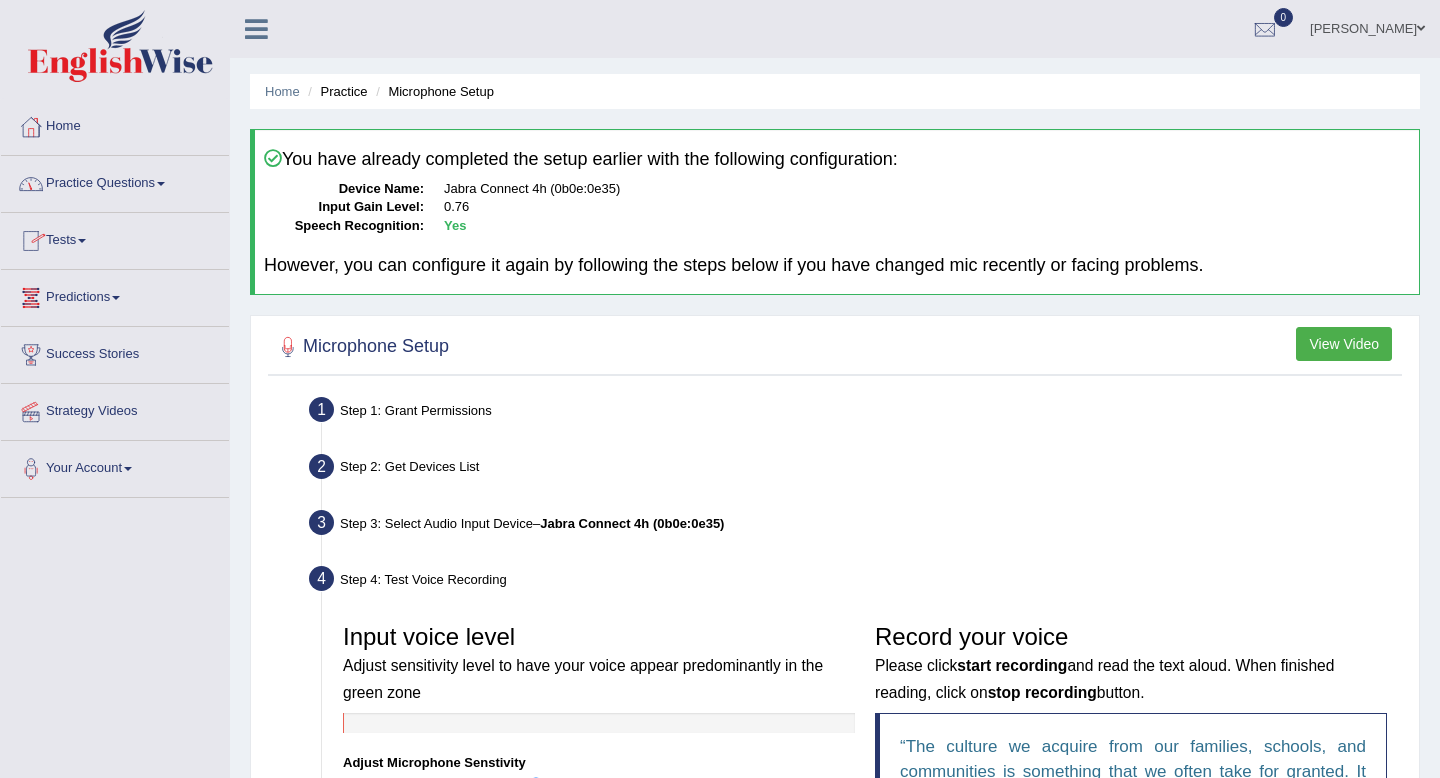 click on "Practice Questions" at bounding box center [115, 181] 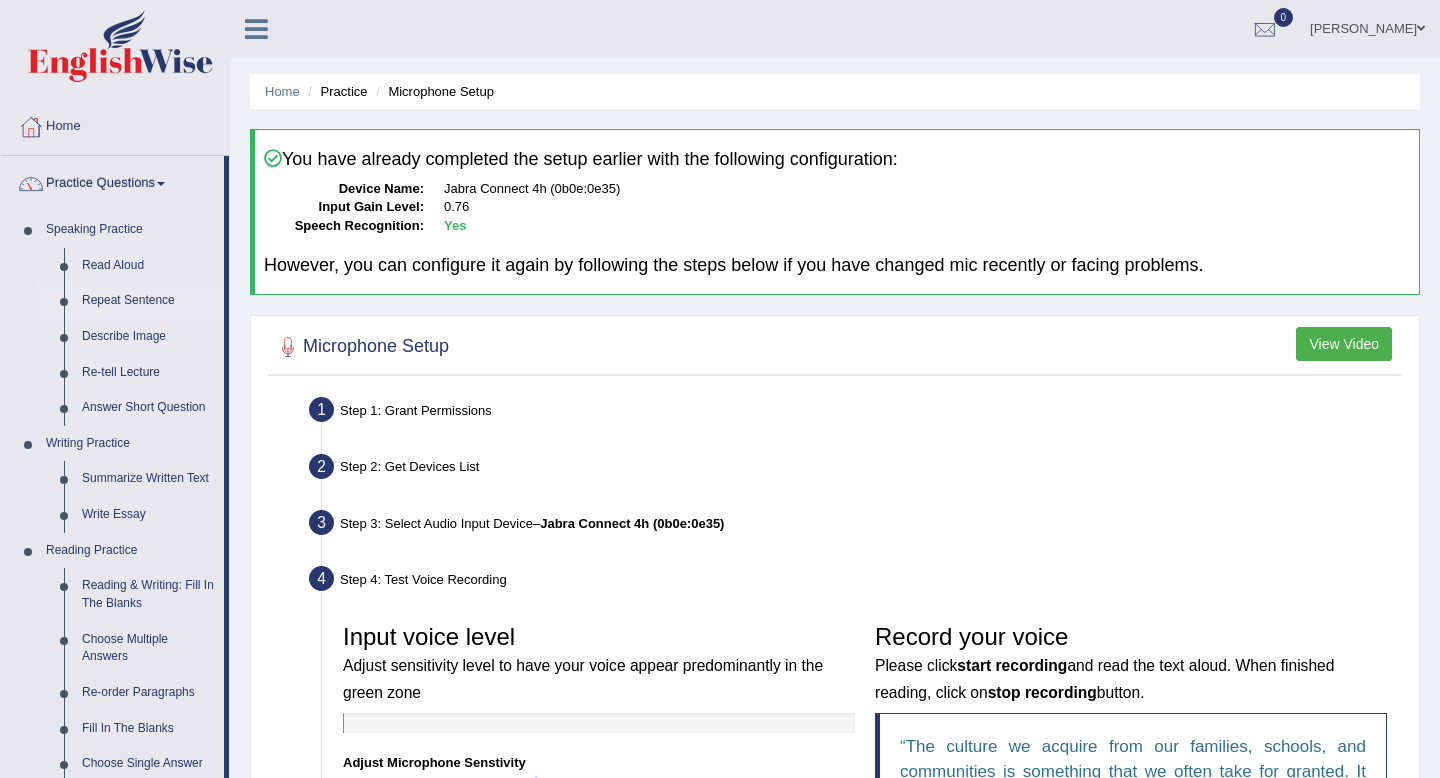 click on "Repeat Sentence" at bounding box center (148, 301) 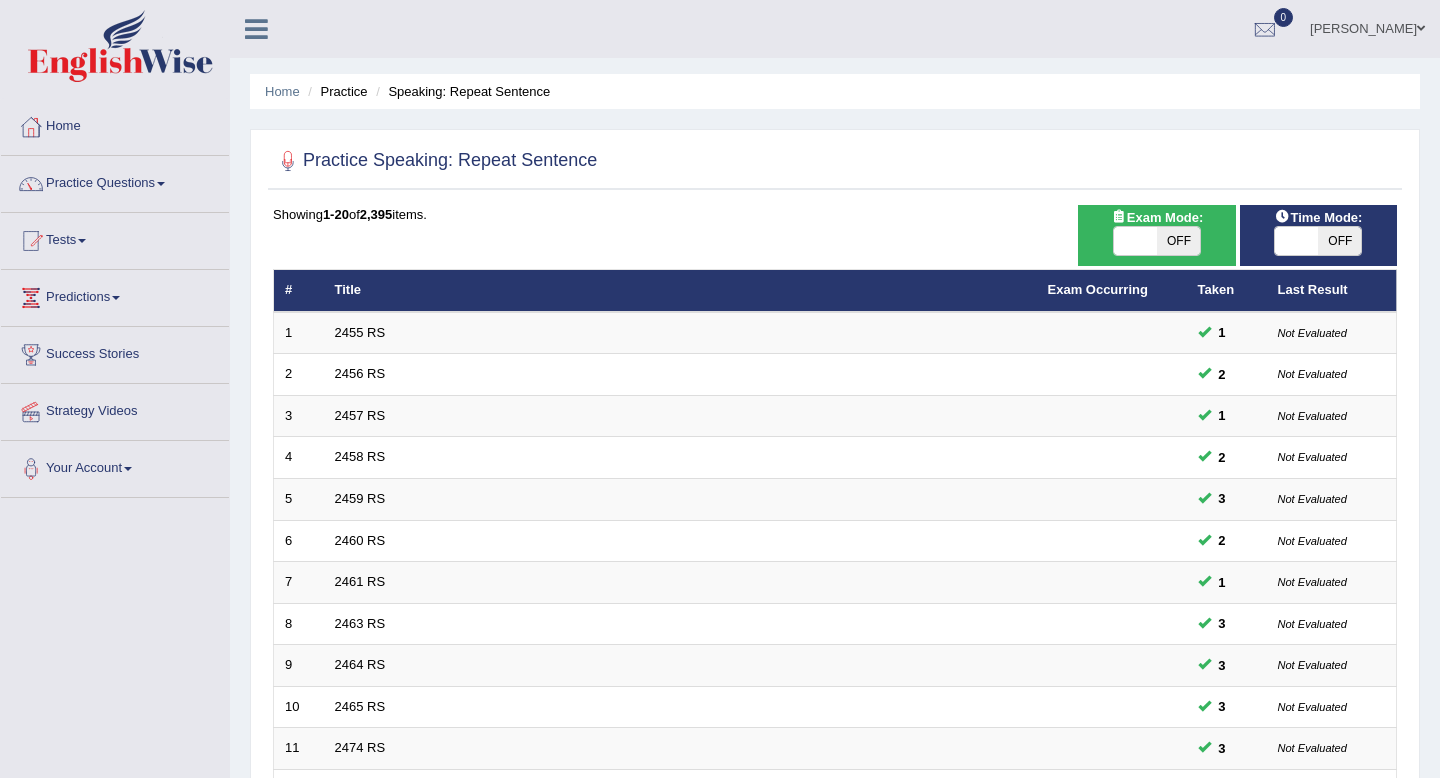 scroll, scrollTop: 0, scrollLeft: 0, axis: both 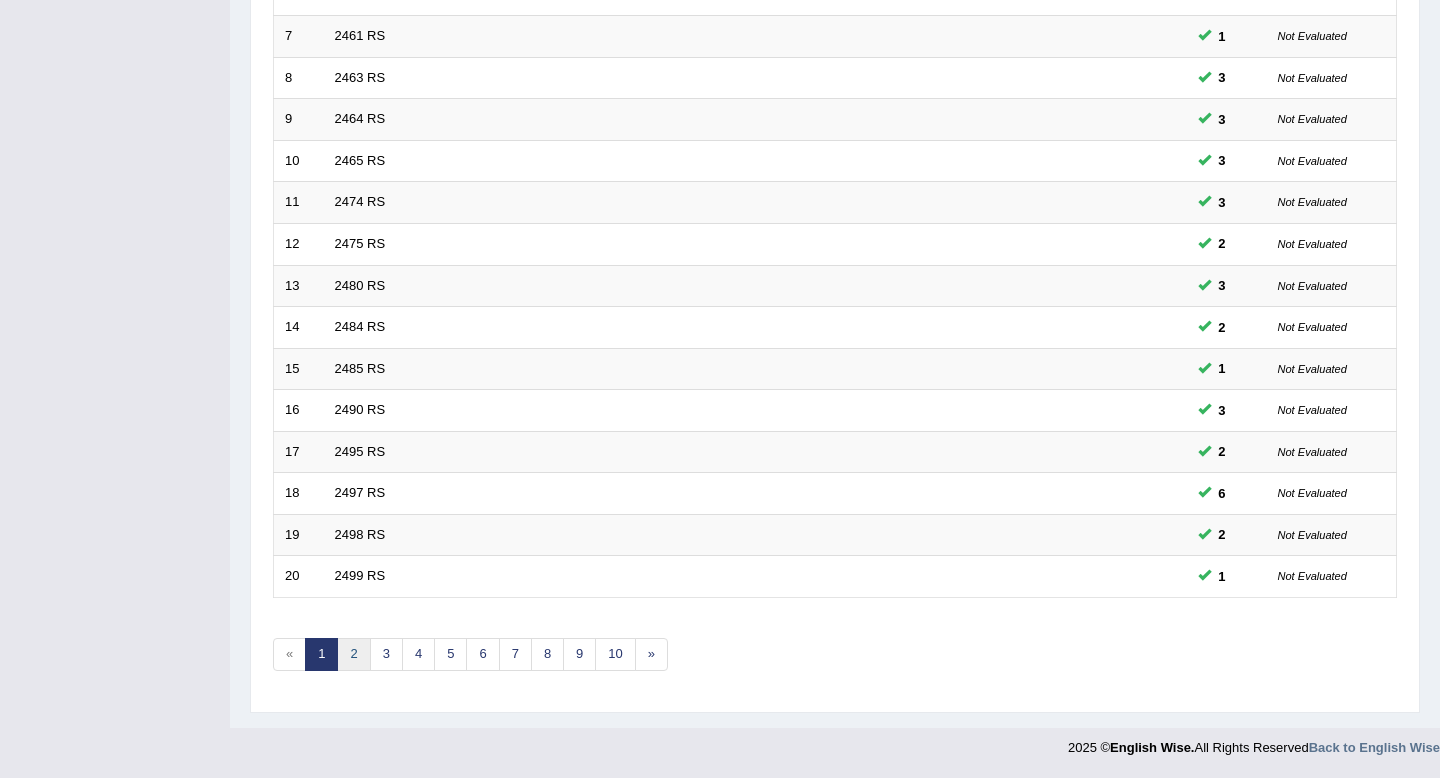 click on "2" at bounding box center [353, 654] 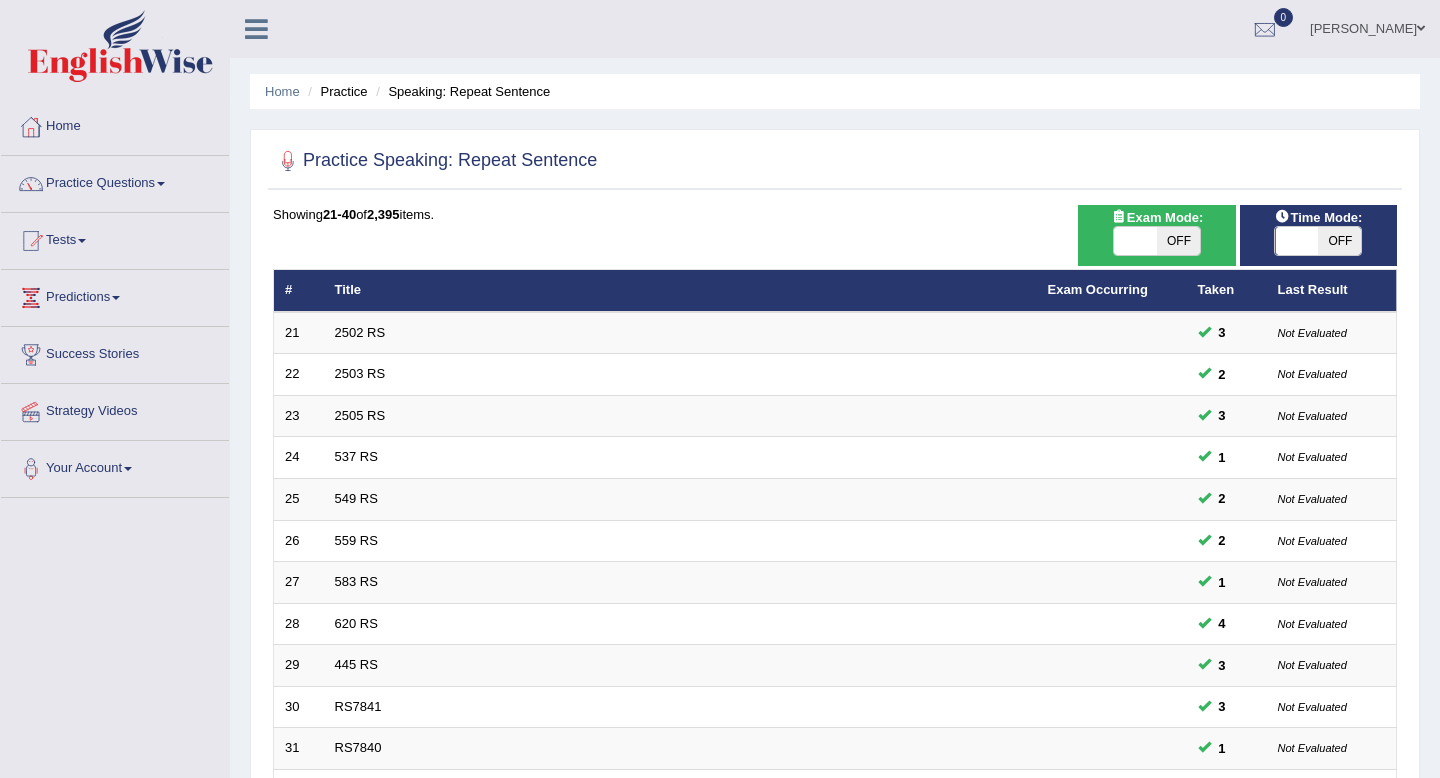 scroll, scrollTop: 0, scrollLeft: 0, axis: both 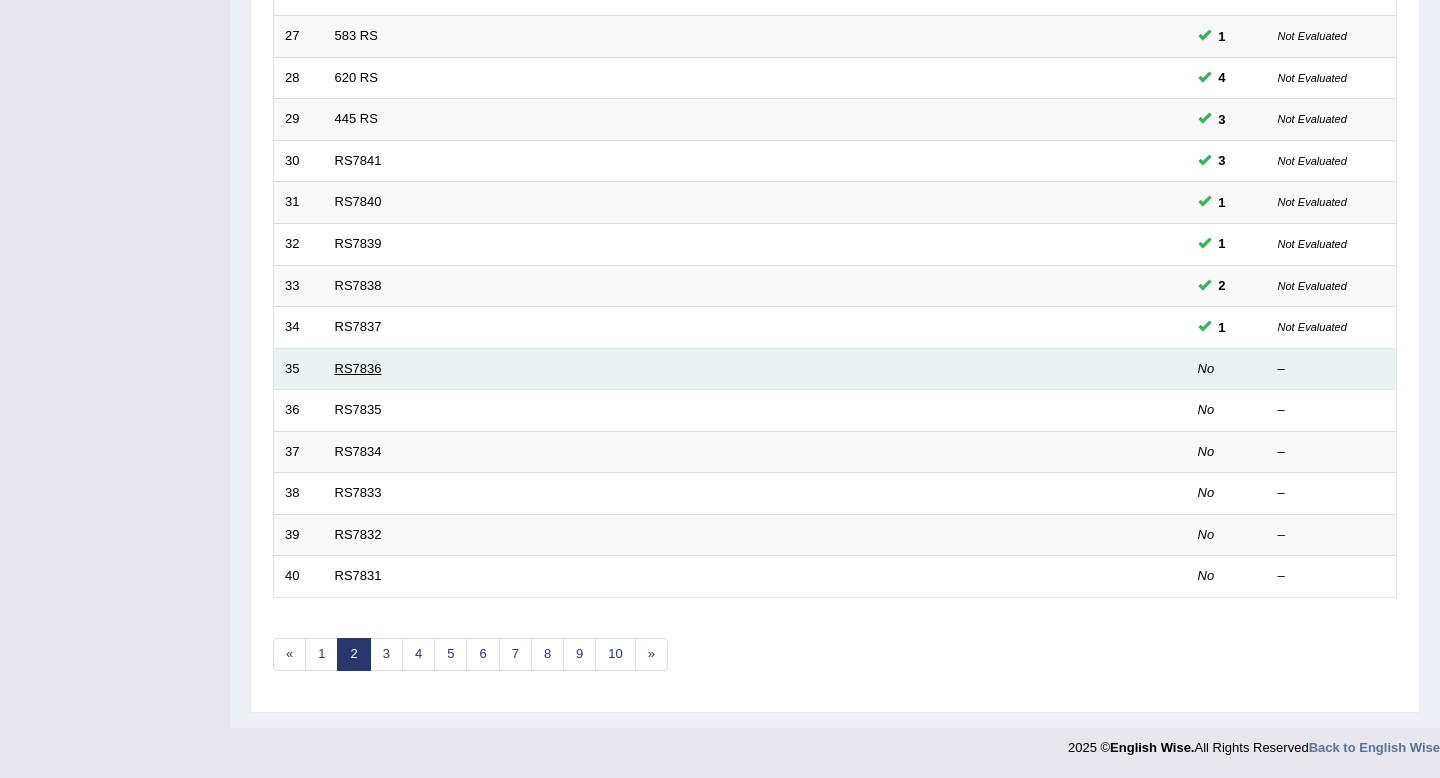 click on "RS7836" at bounding box center [358, 368] 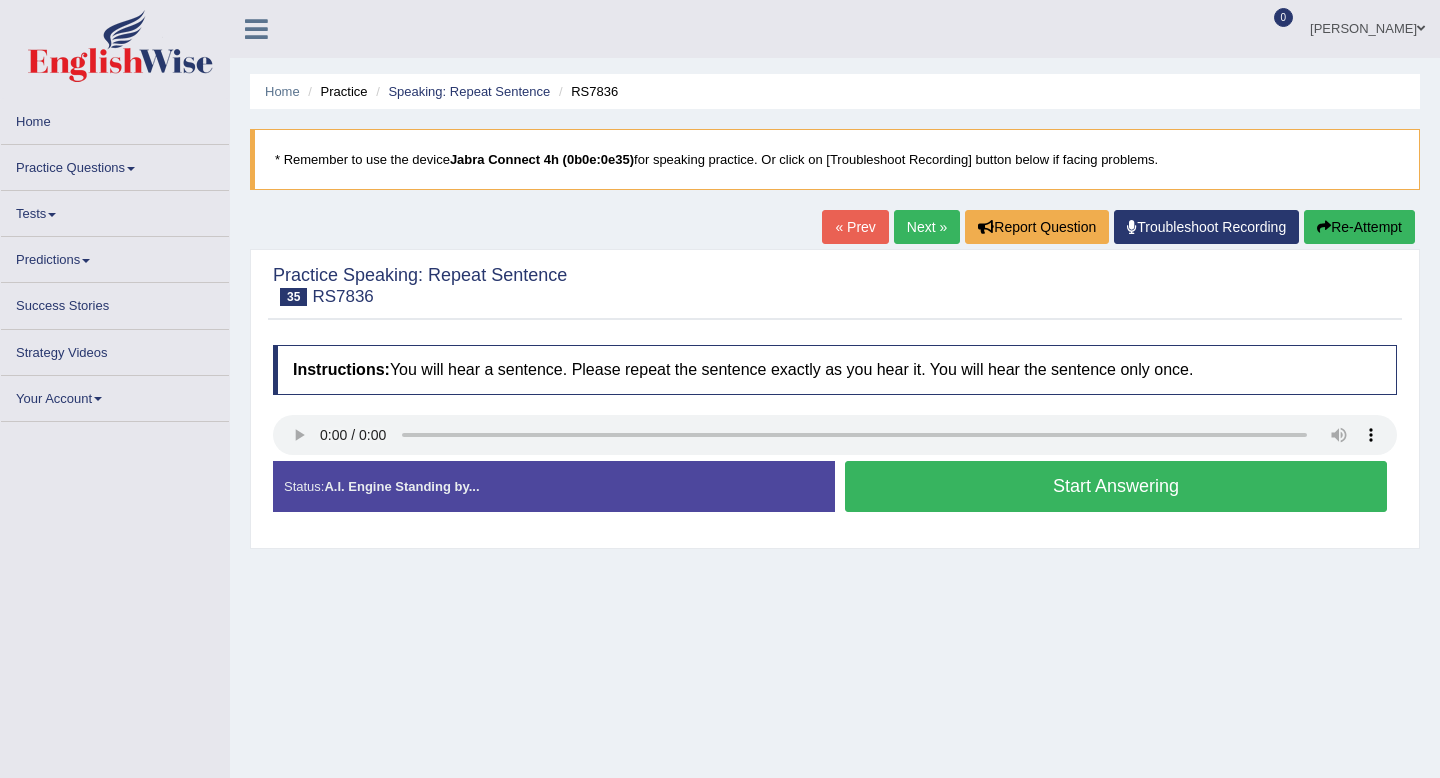 scroll, scrollTop: 0, scrollLeft: 0, axis: both 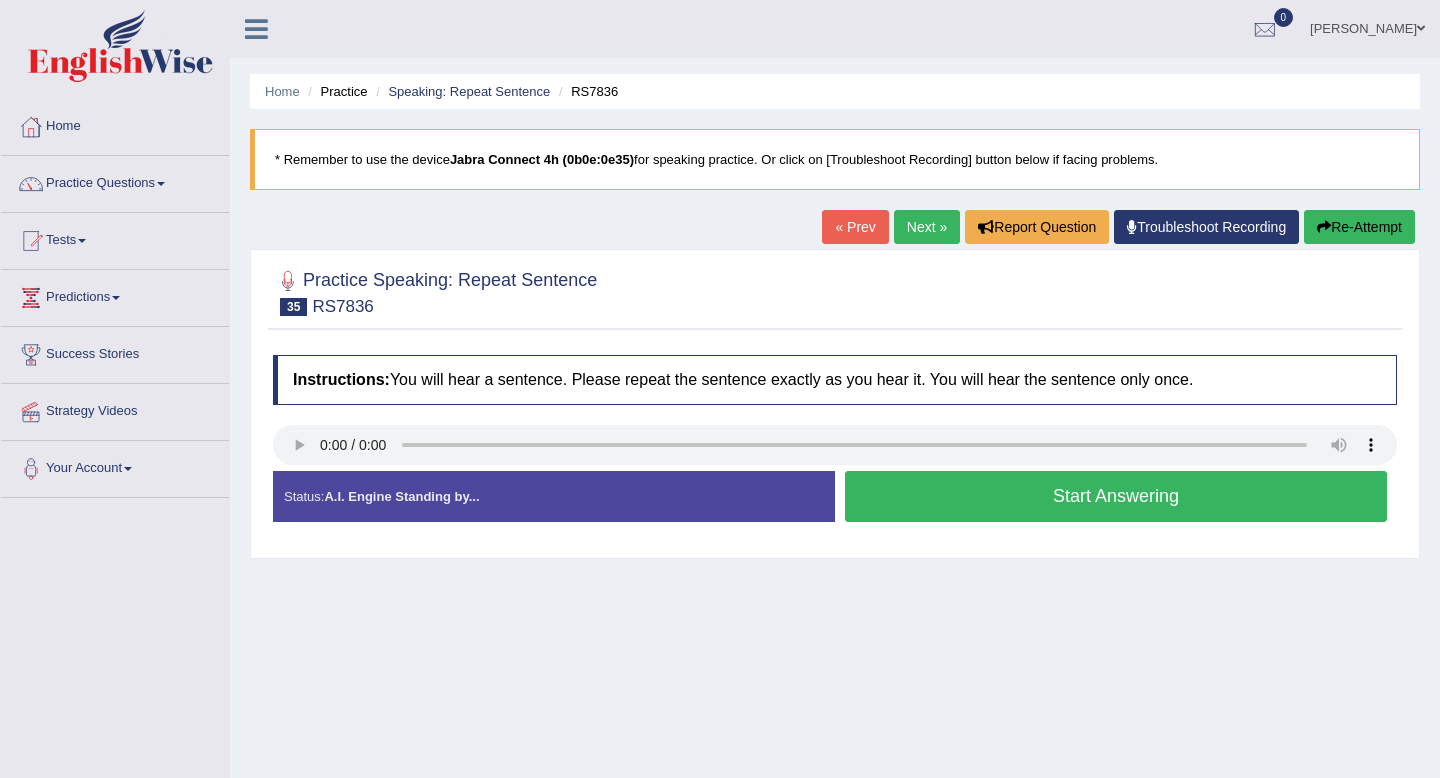 click on "Start Answering" at bounding box center [1116, 496] 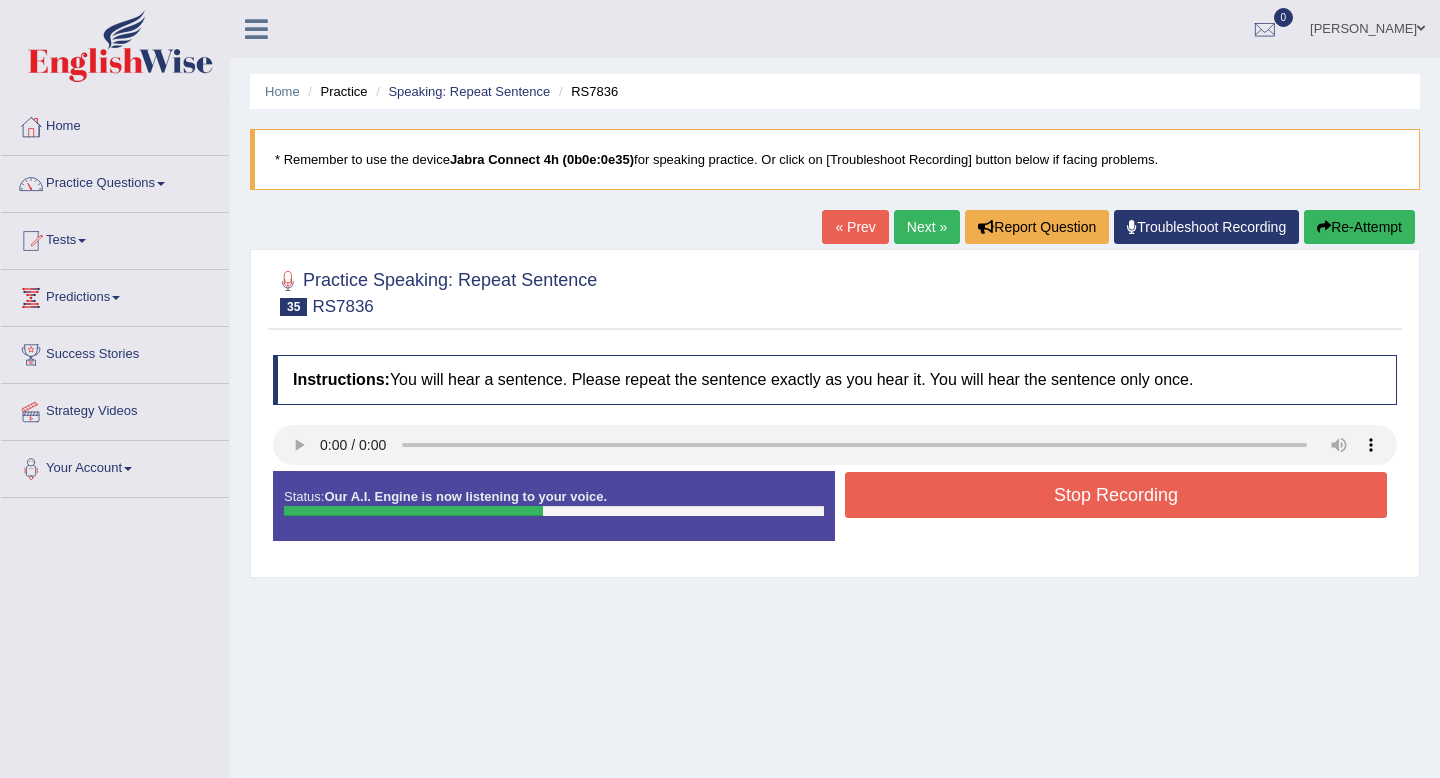 click on "Stop Recording" at bounding box center [1116, 495] 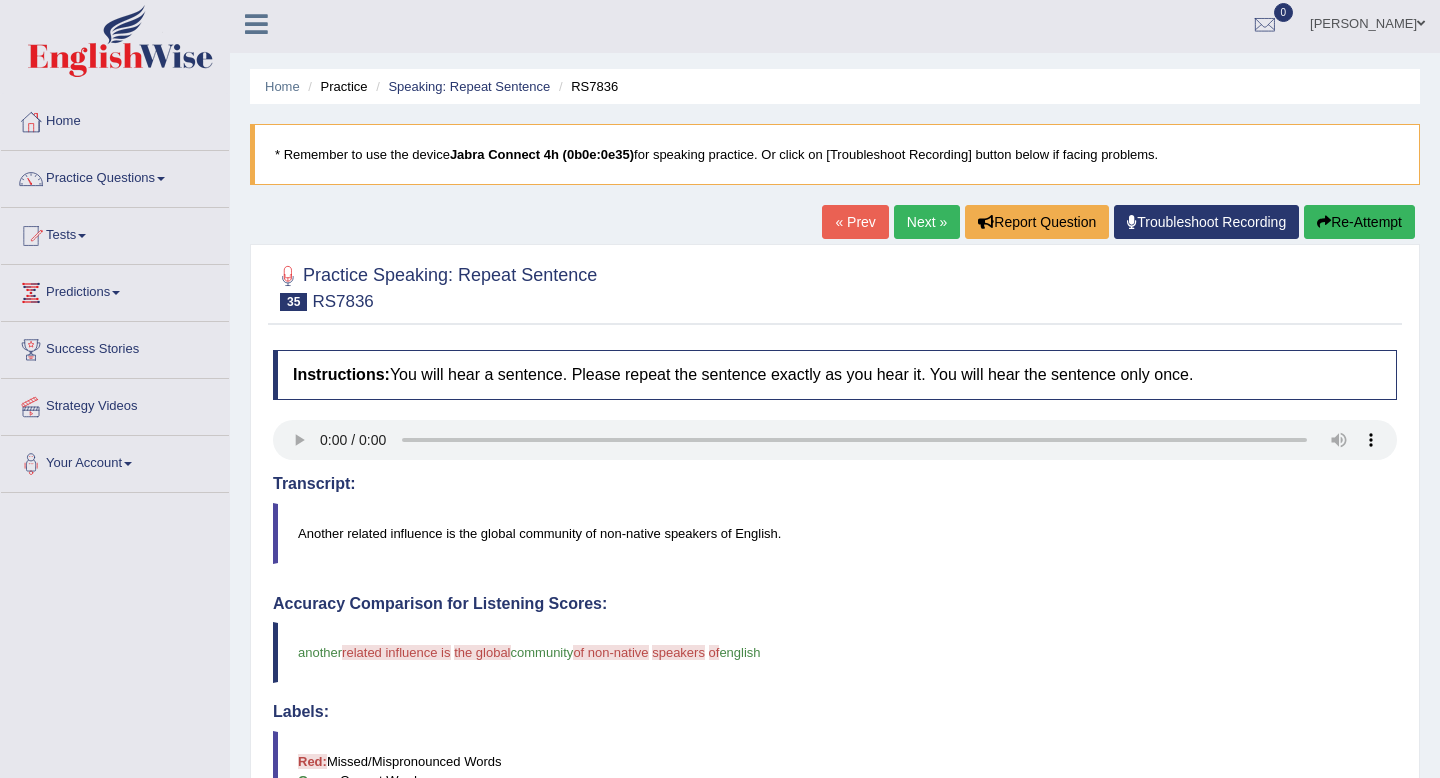 scroll, scrollTop: 0, scrollLeft: 0, axis: both 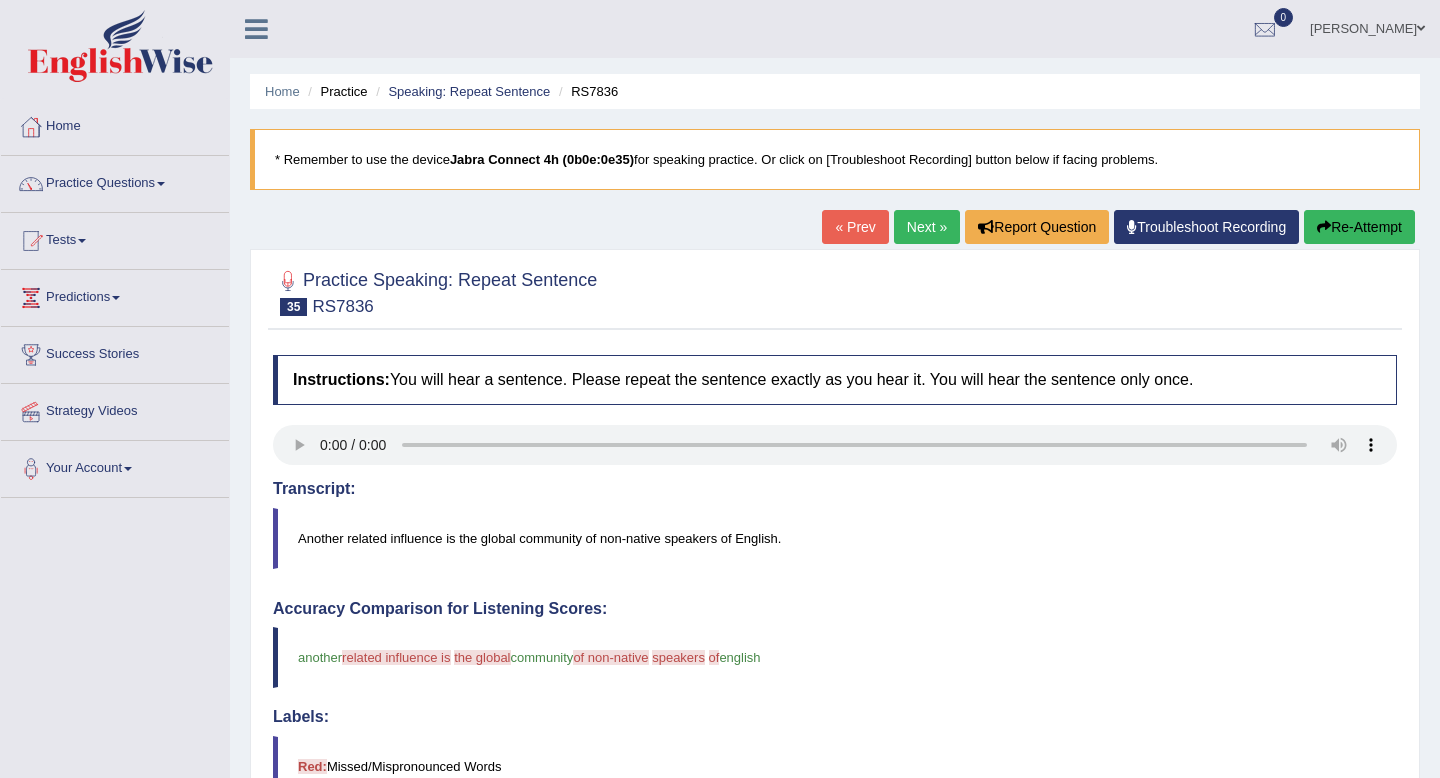 click on "Re-Attempt" at bounding box center (1359, 227) 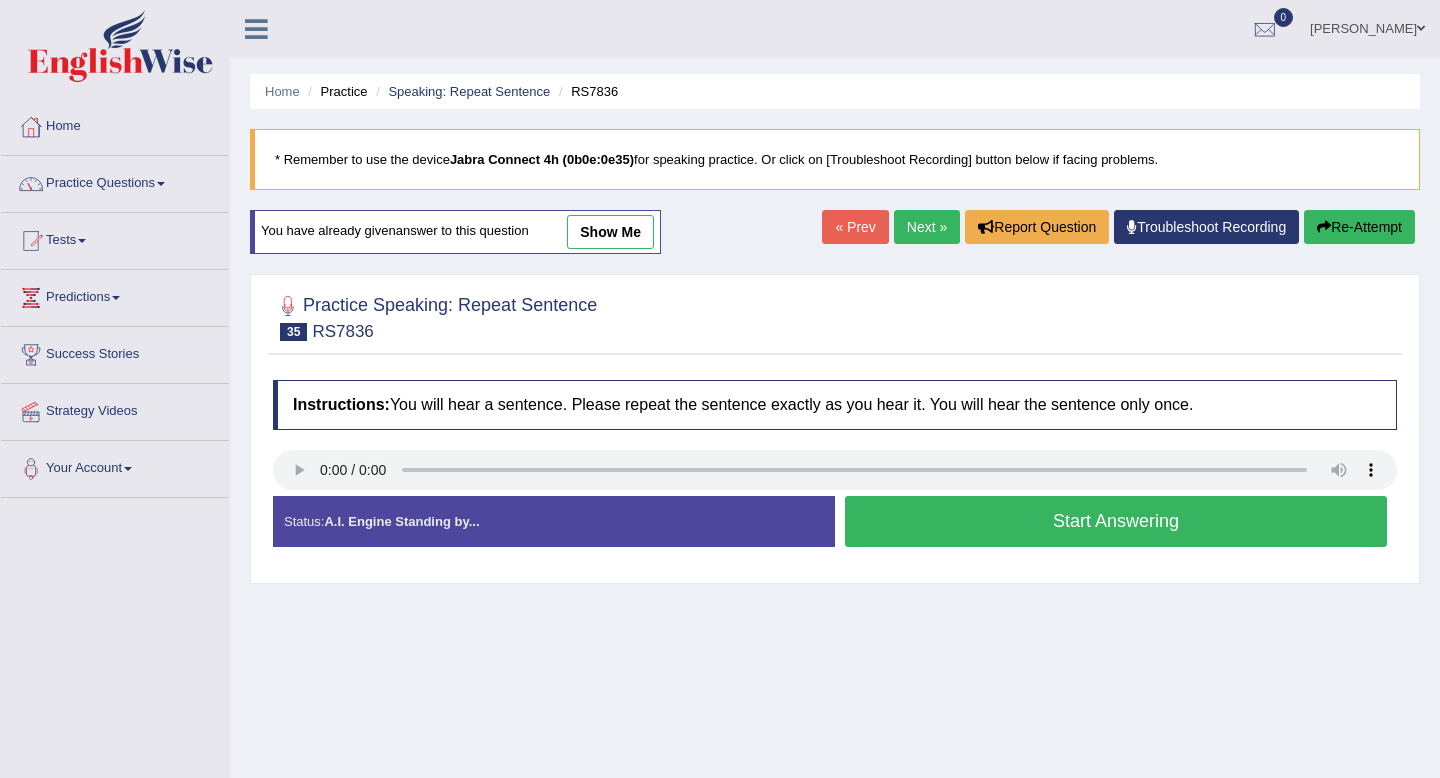 scroll, scrollTop: 0, scrollLeft: 0, axis: both 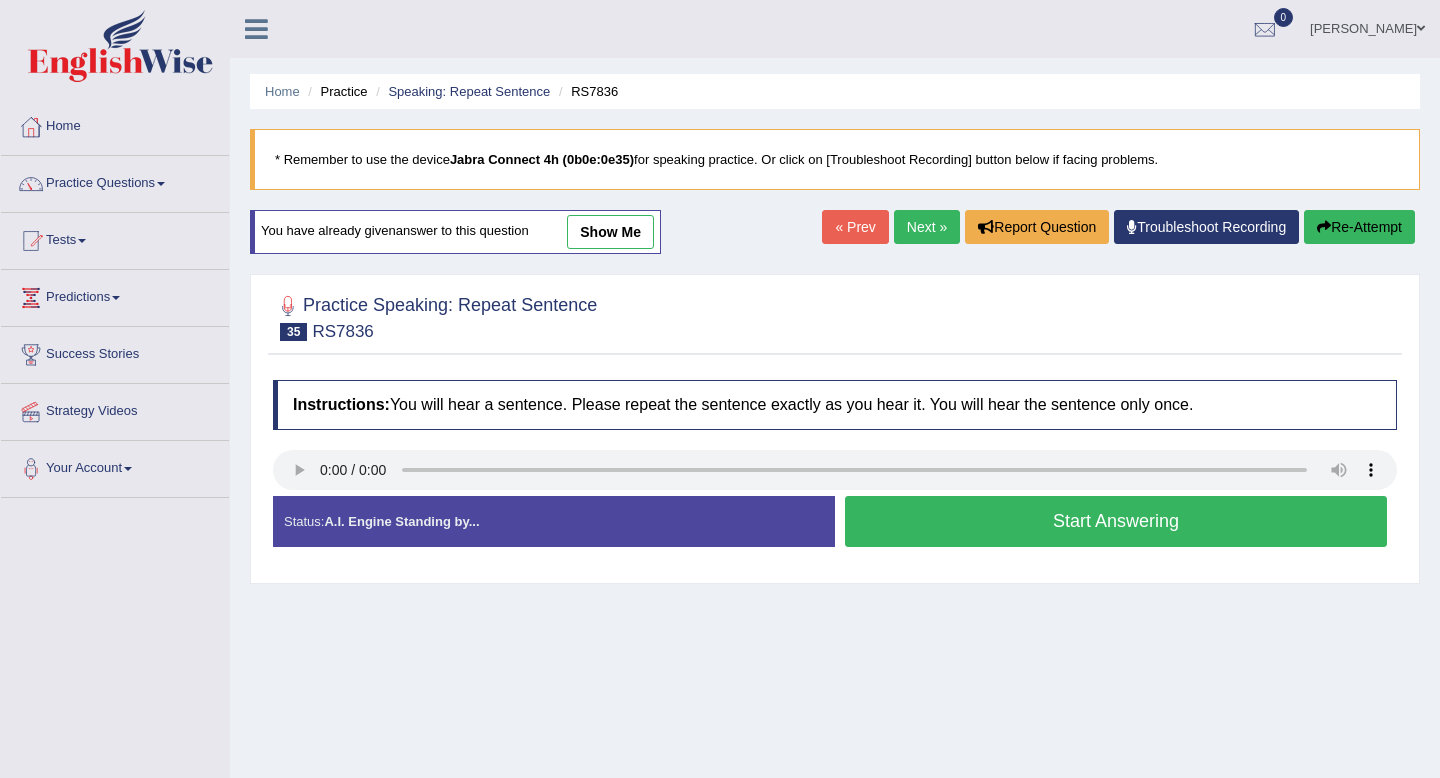 click on "Start Answering" at bounding box center (1116, 521) 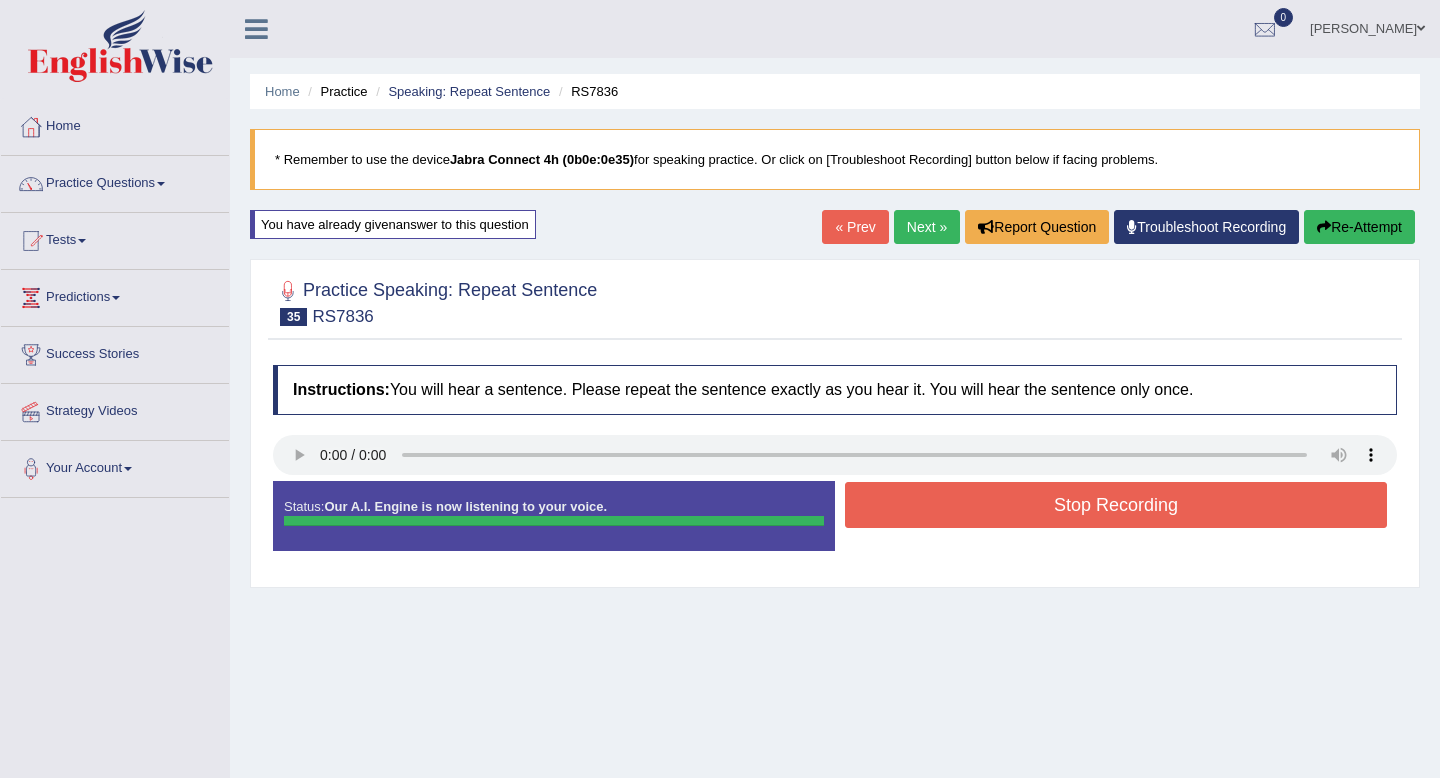 click on "Stop Recording" at bounding box center (1116, 505) 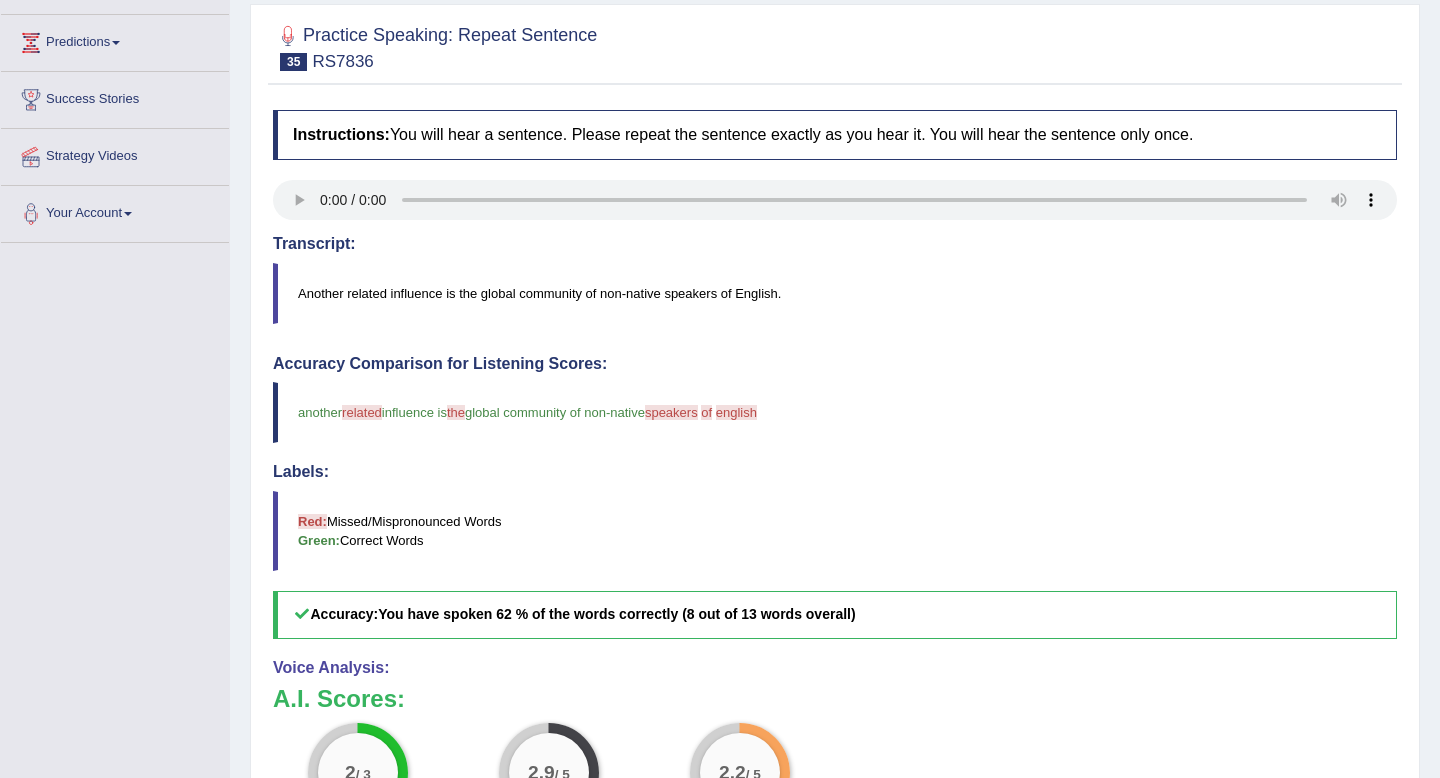 scroll, scrollTop: 162, scrollLeft: 0, axis: vertical 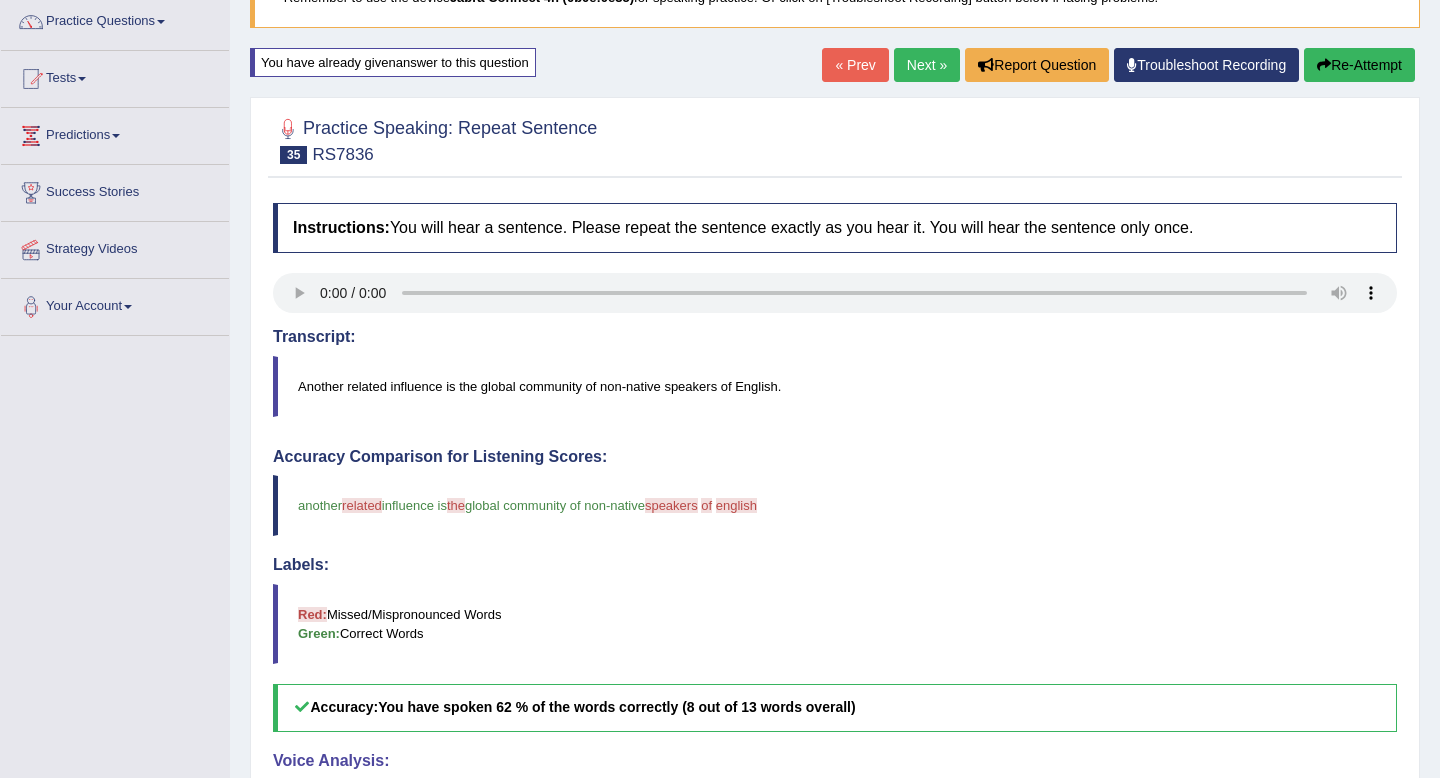 click on "Re-Attempt" at bounding box center (1359, 65) 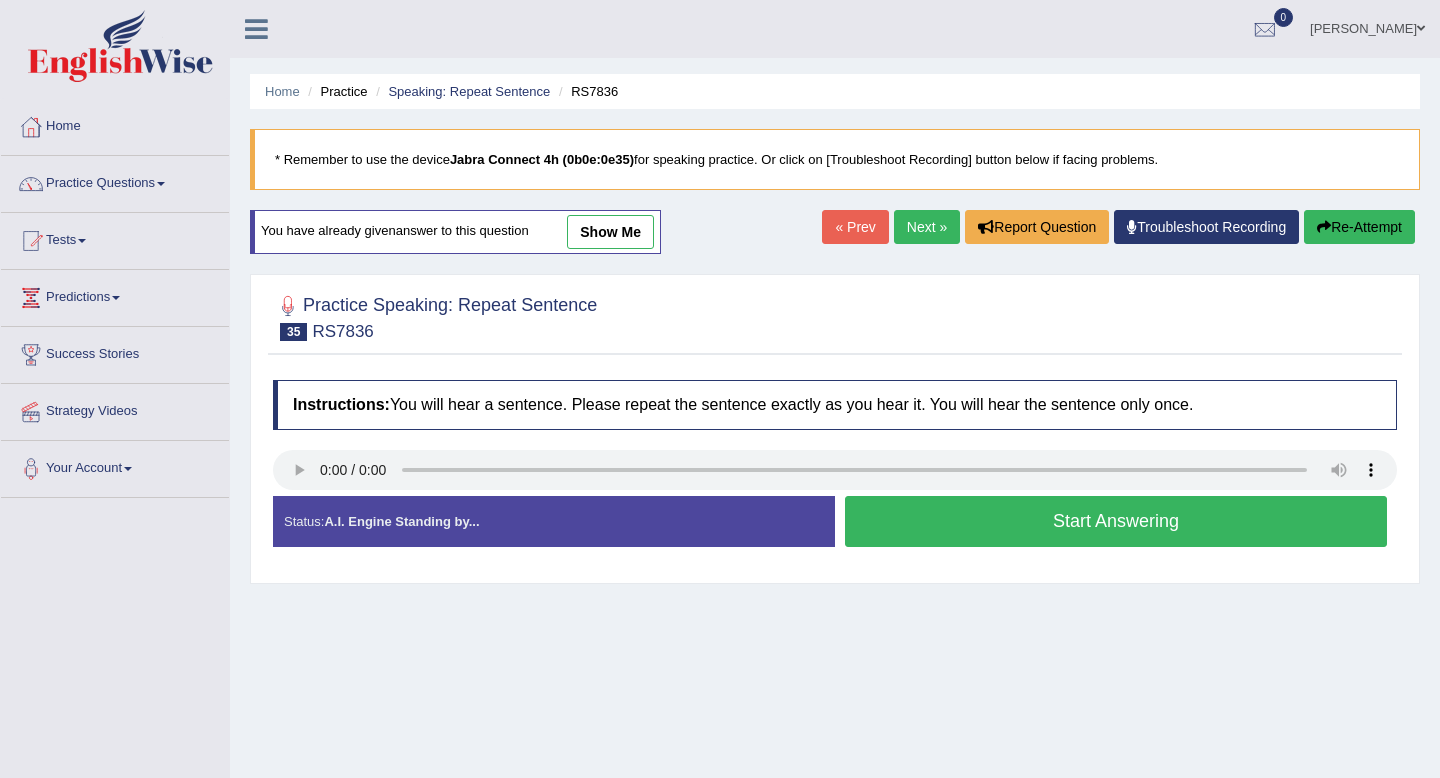 scroll, scrollTop: 168, scrollLeft: 0, axis: vertical 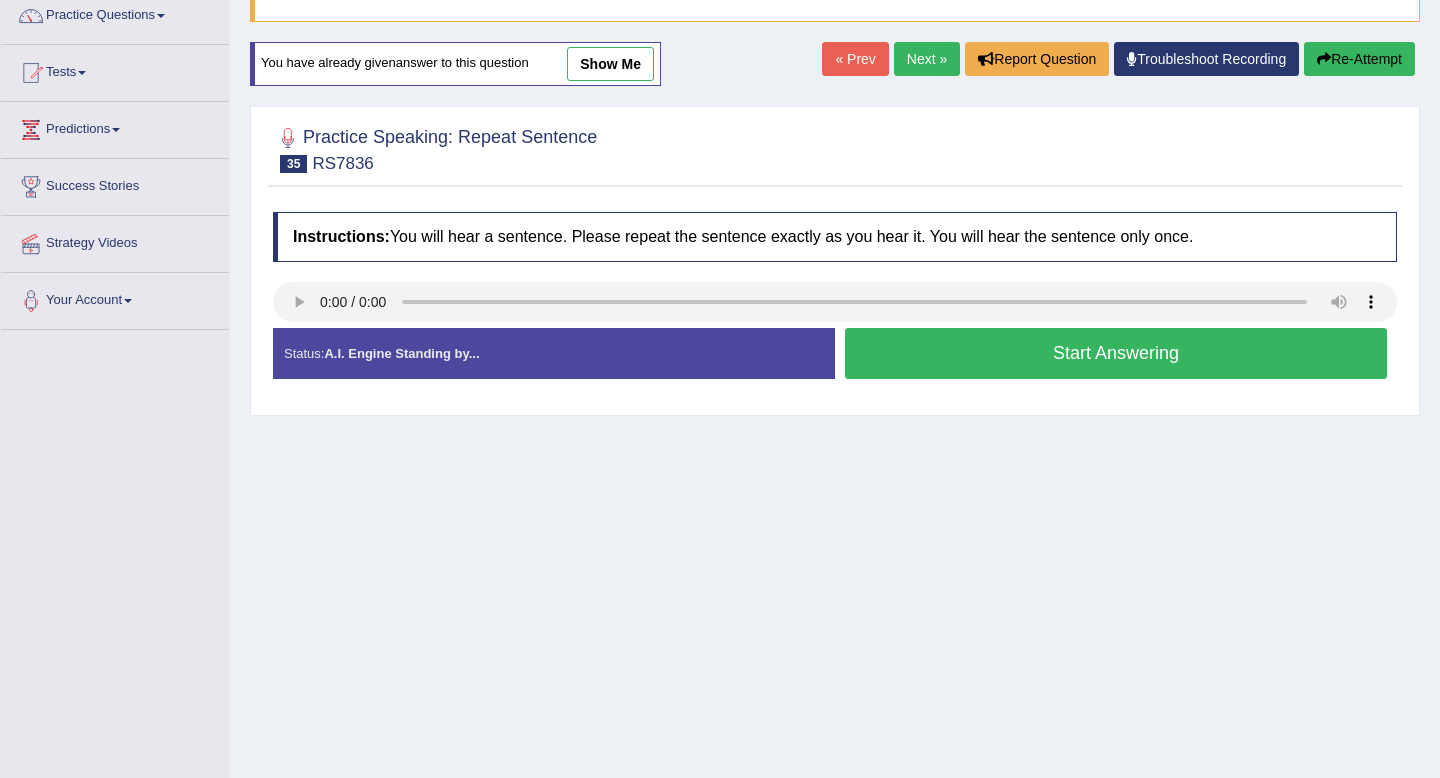 click on "Start Answering" at bounding box center (1116, 353) 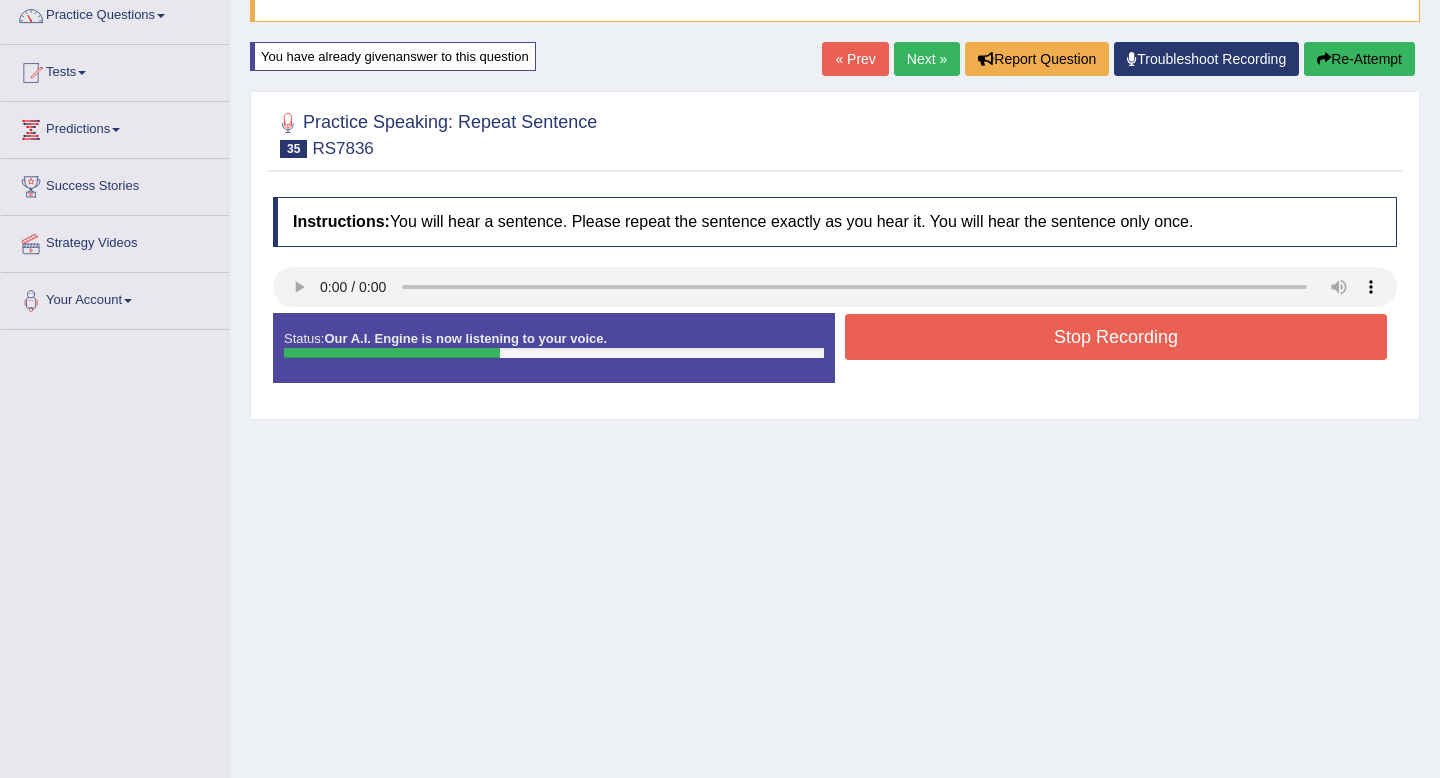 click on "Re-Attempt" at bounding box center [1359, 59] 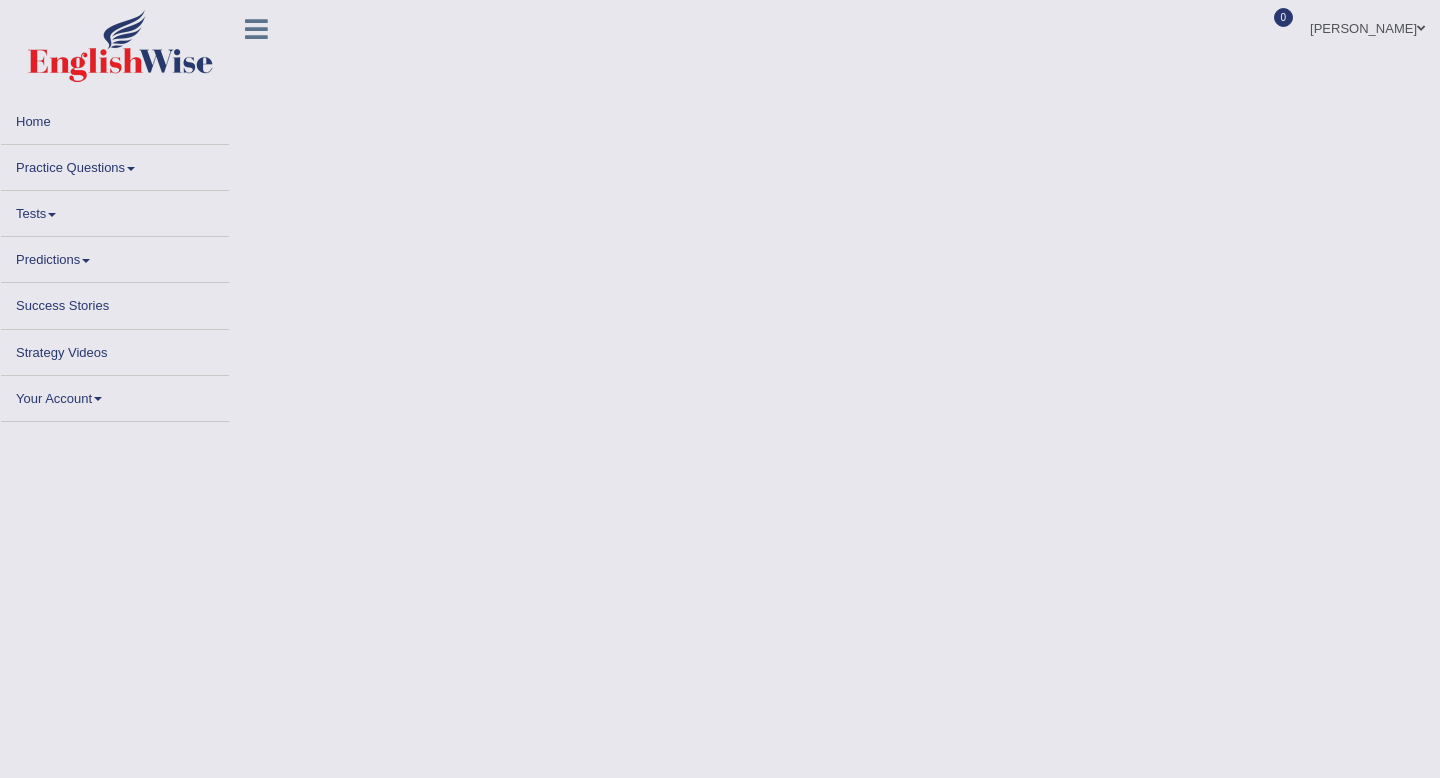 scroll, scrollTop: 0, scrollLeft: 0, axis: both 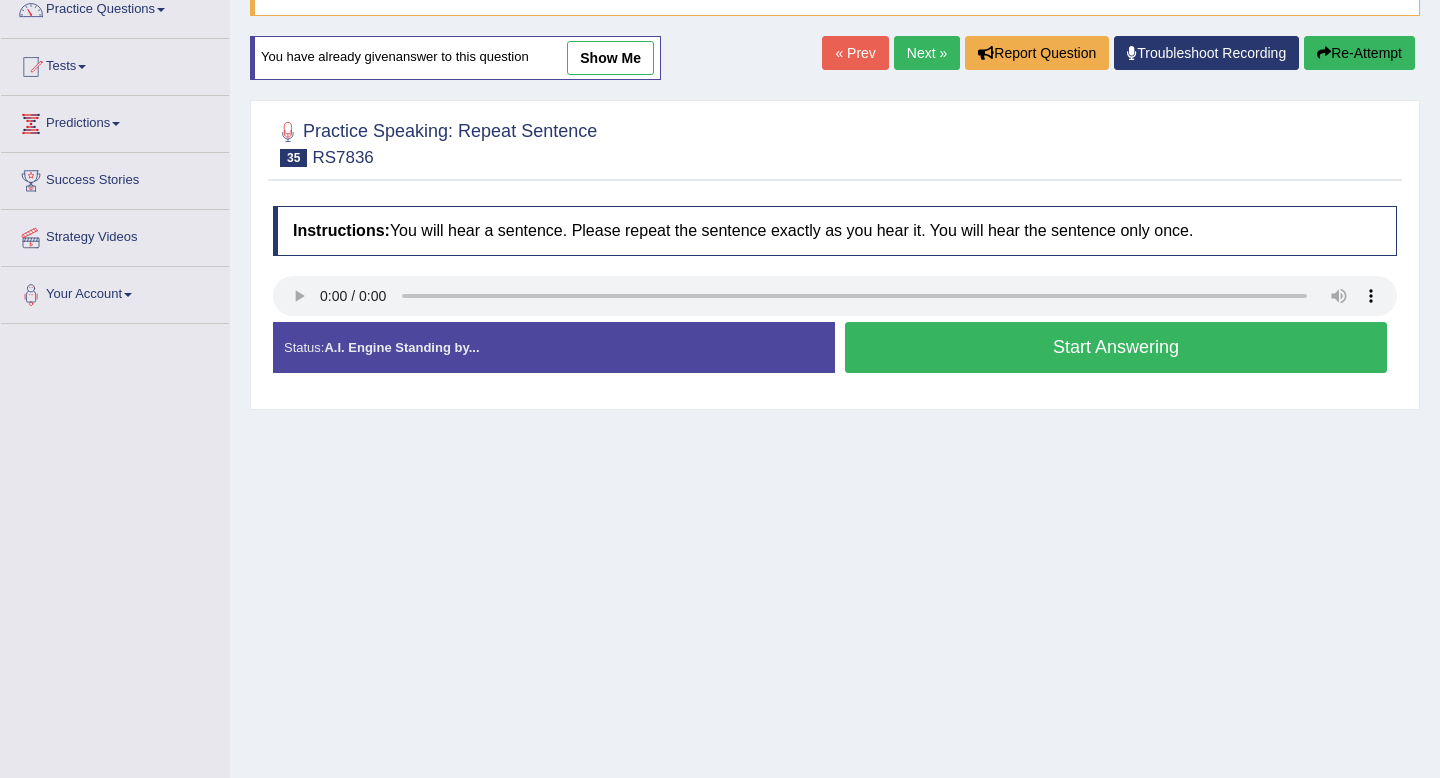 click on "Start Answering" at bounding box center [1116, 347] 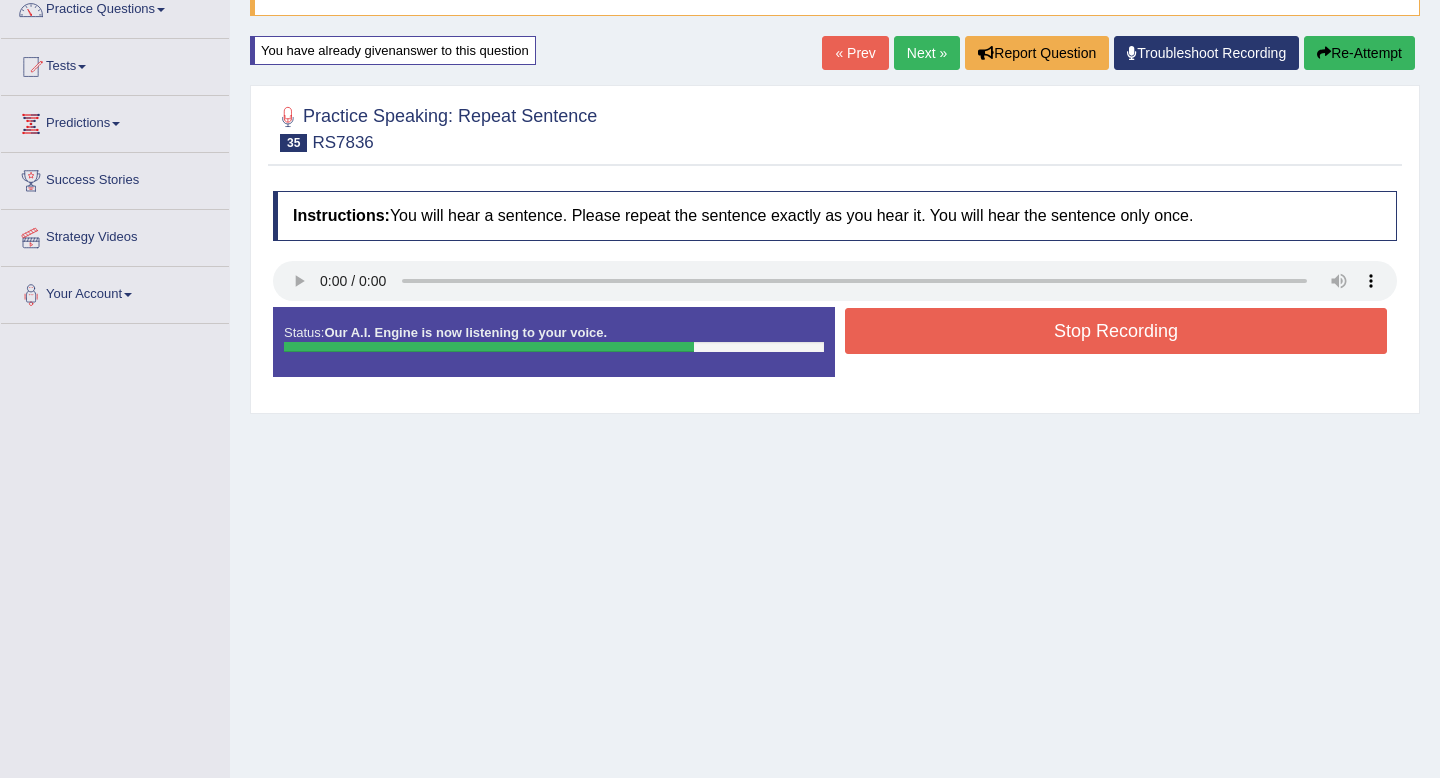 click on "Stop Recording" at bounding box center [1116, 331] 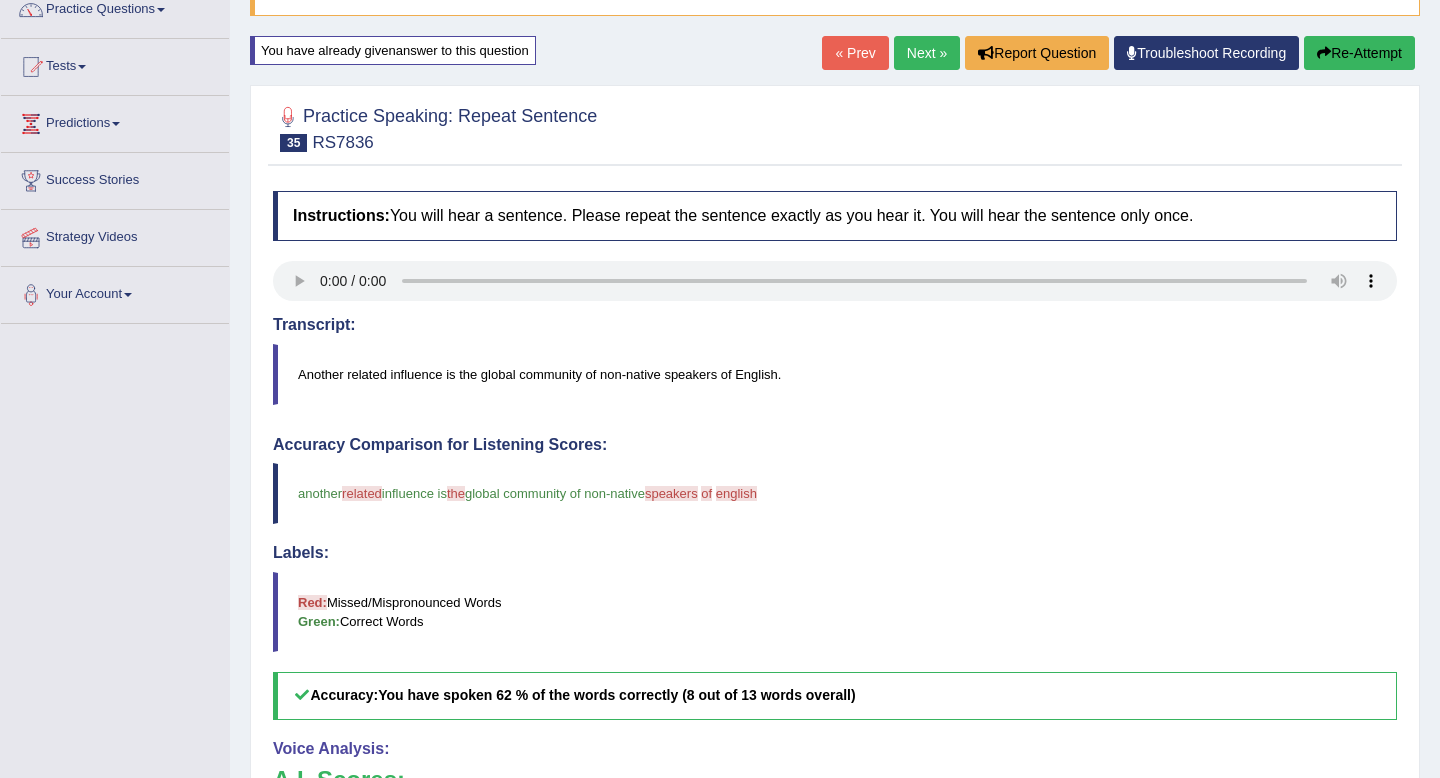 click on "Re-Attempt" at bounding box center (1359, 53) 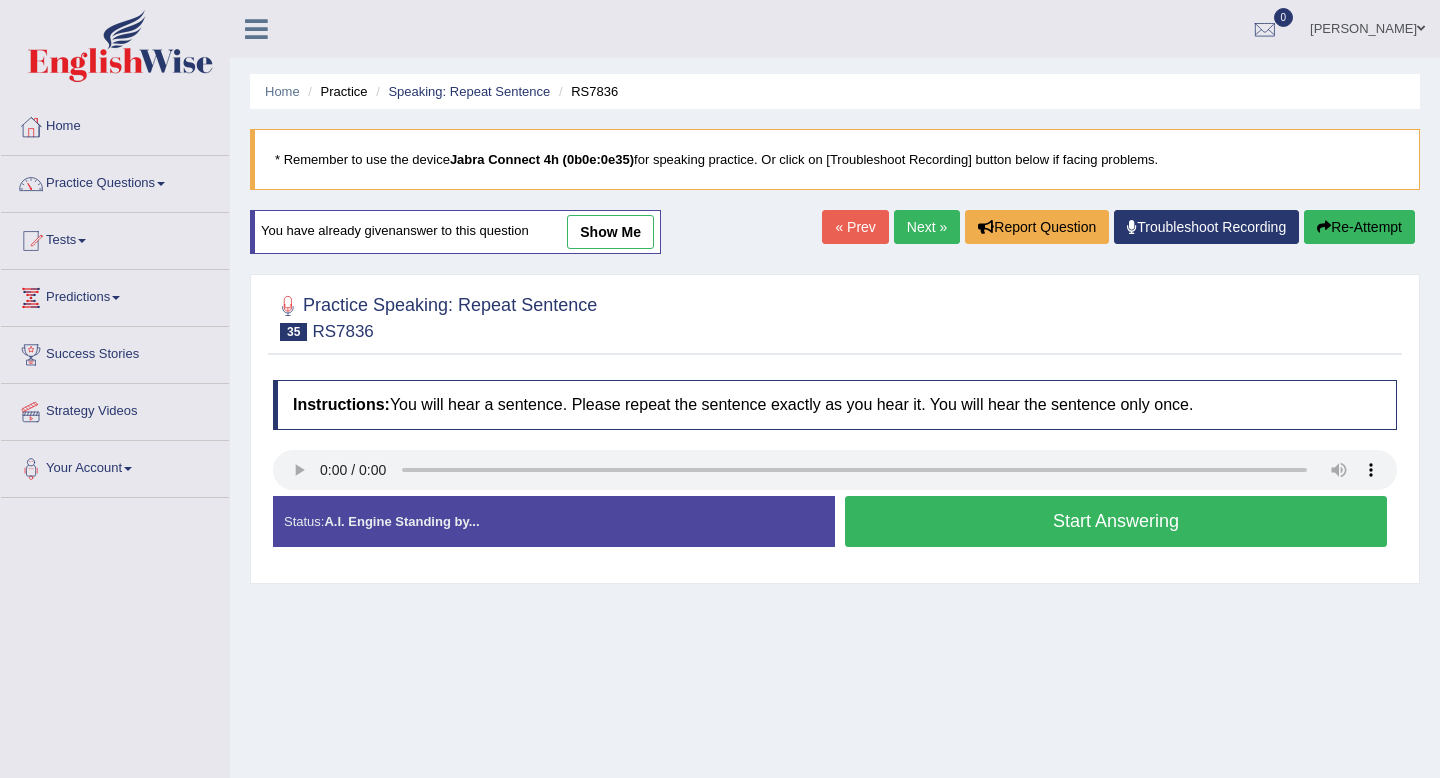 scroll, scrollTop: 190, scrollLeft: 0, axis: vertical 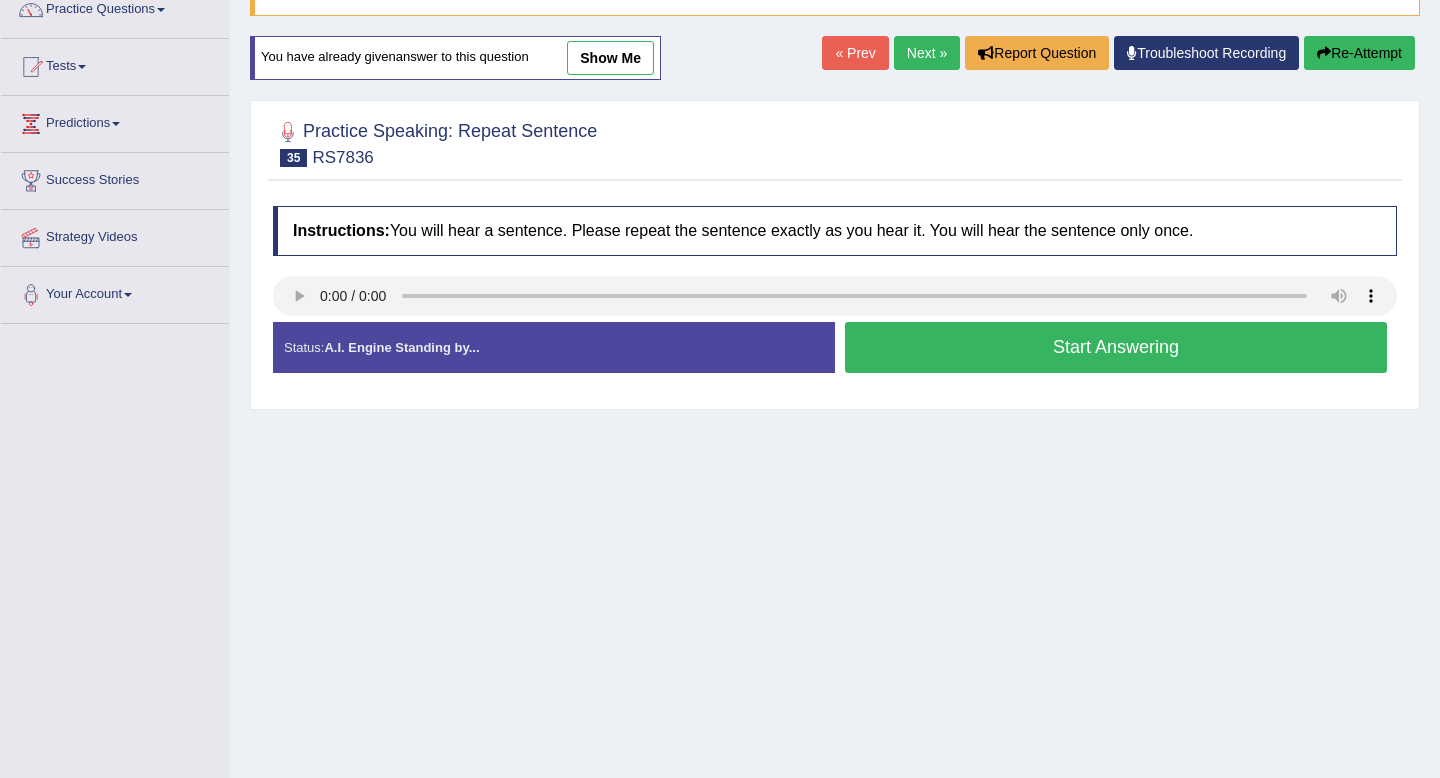 click on "Start Answering" at bounding box center [1116, 347] 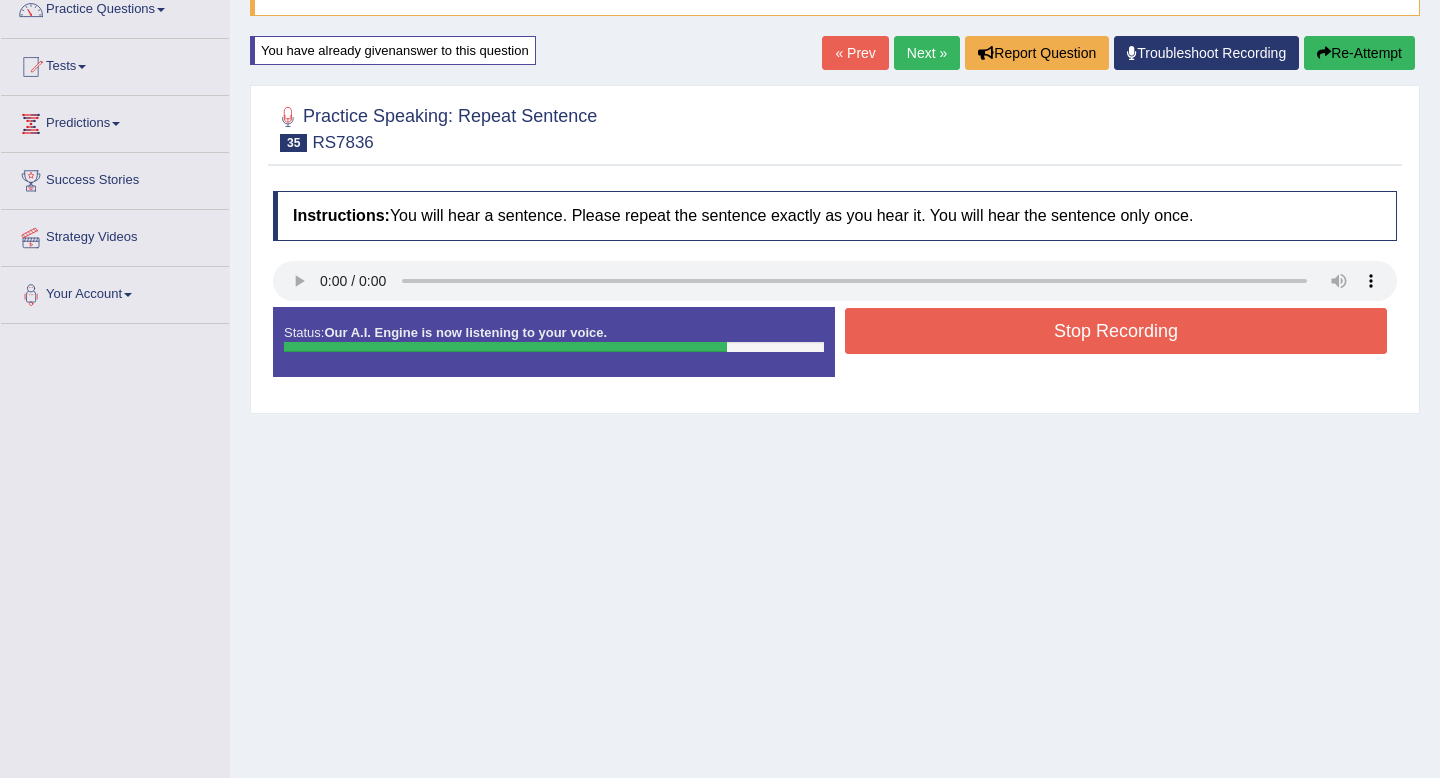 click on "Stop Recording" at bounding box center (1116, 331) 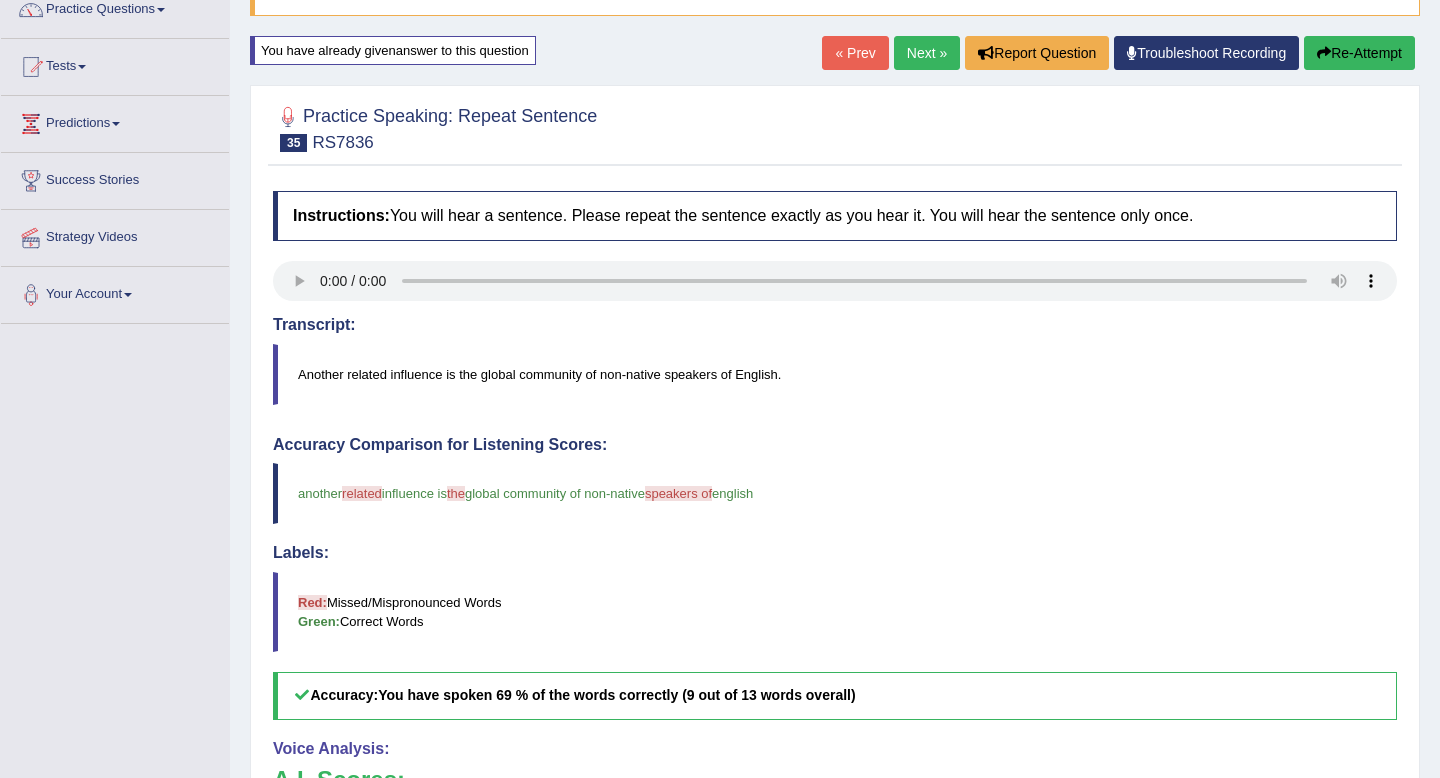 click on "Re-Attempt" at bounding box center (1359, 53) 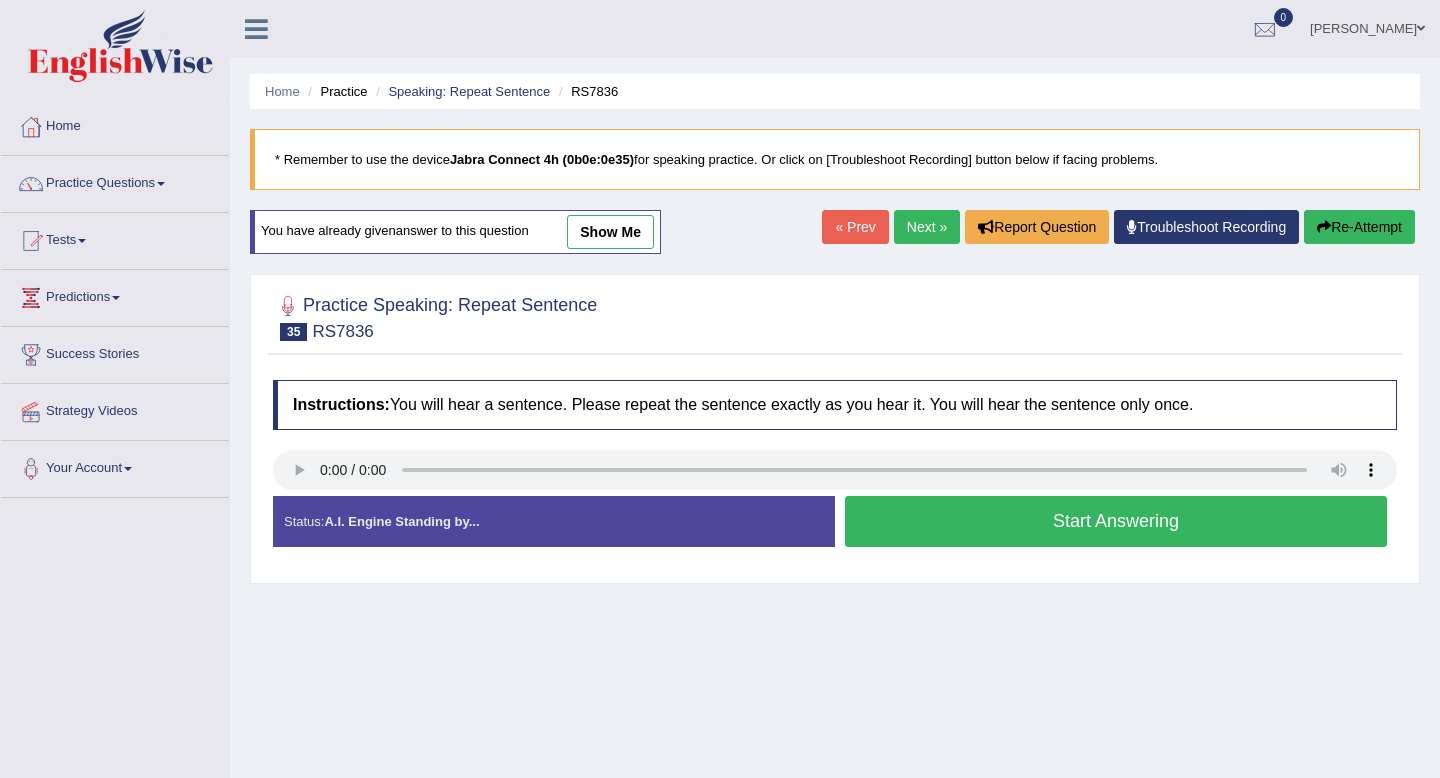 scroll, scrollTop: 190, scrollLeft: 0, axis: vertical 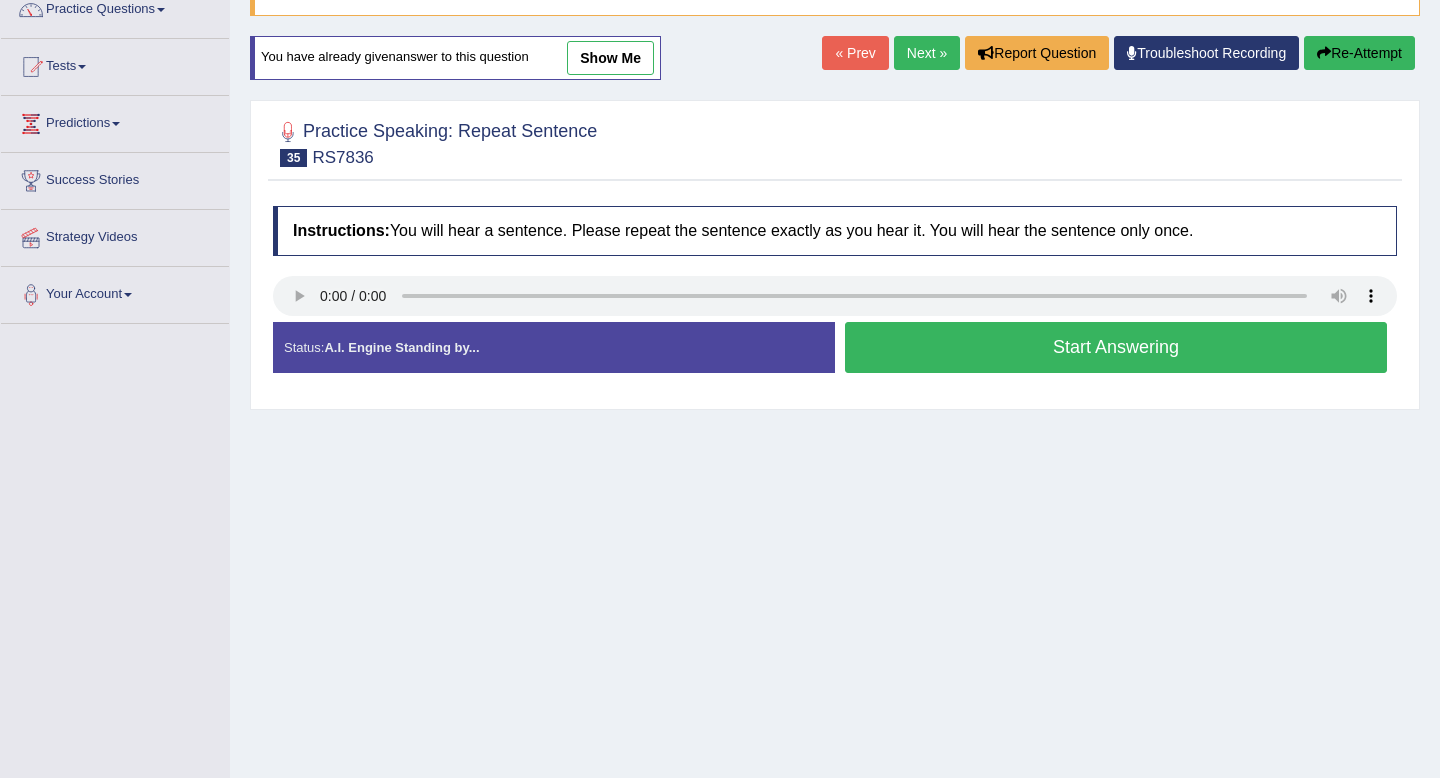 click on "Start Answering" at bounding box center [1116, 347] 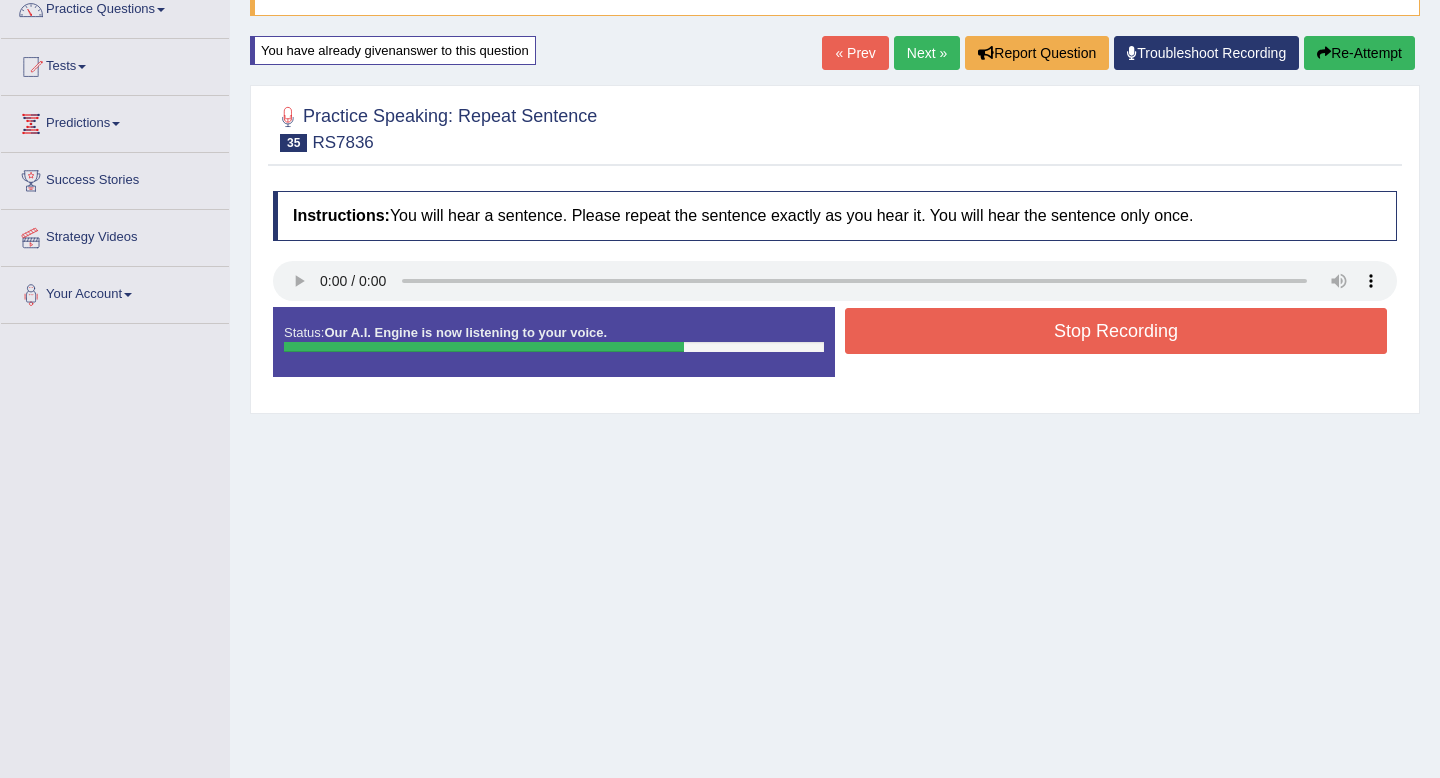 click on "Stop Recording" at bounding box center (1116, 331) 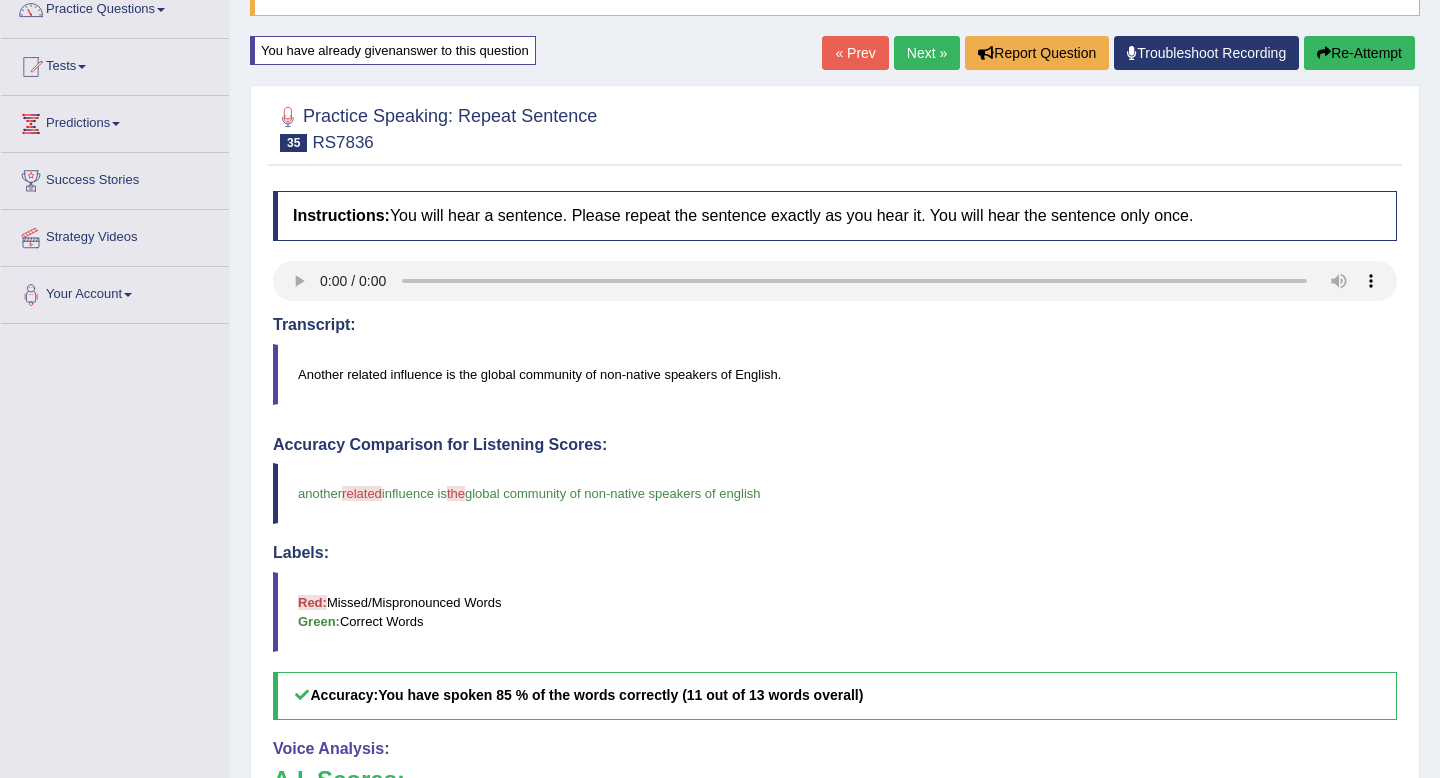 click on "Next »" at bounding box center [927, 53] 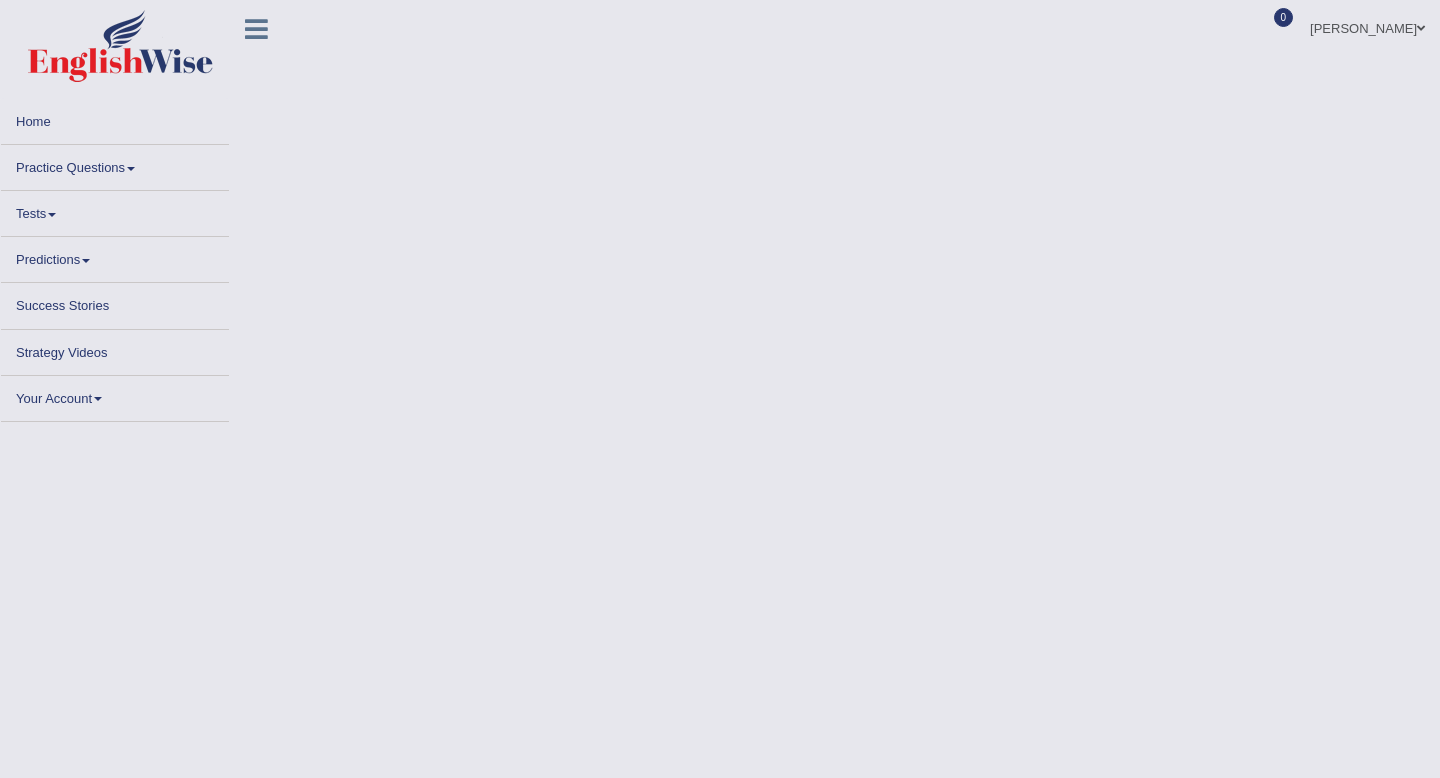 scroll, scrollTop: 0, scrollLeft: 0, axis: both 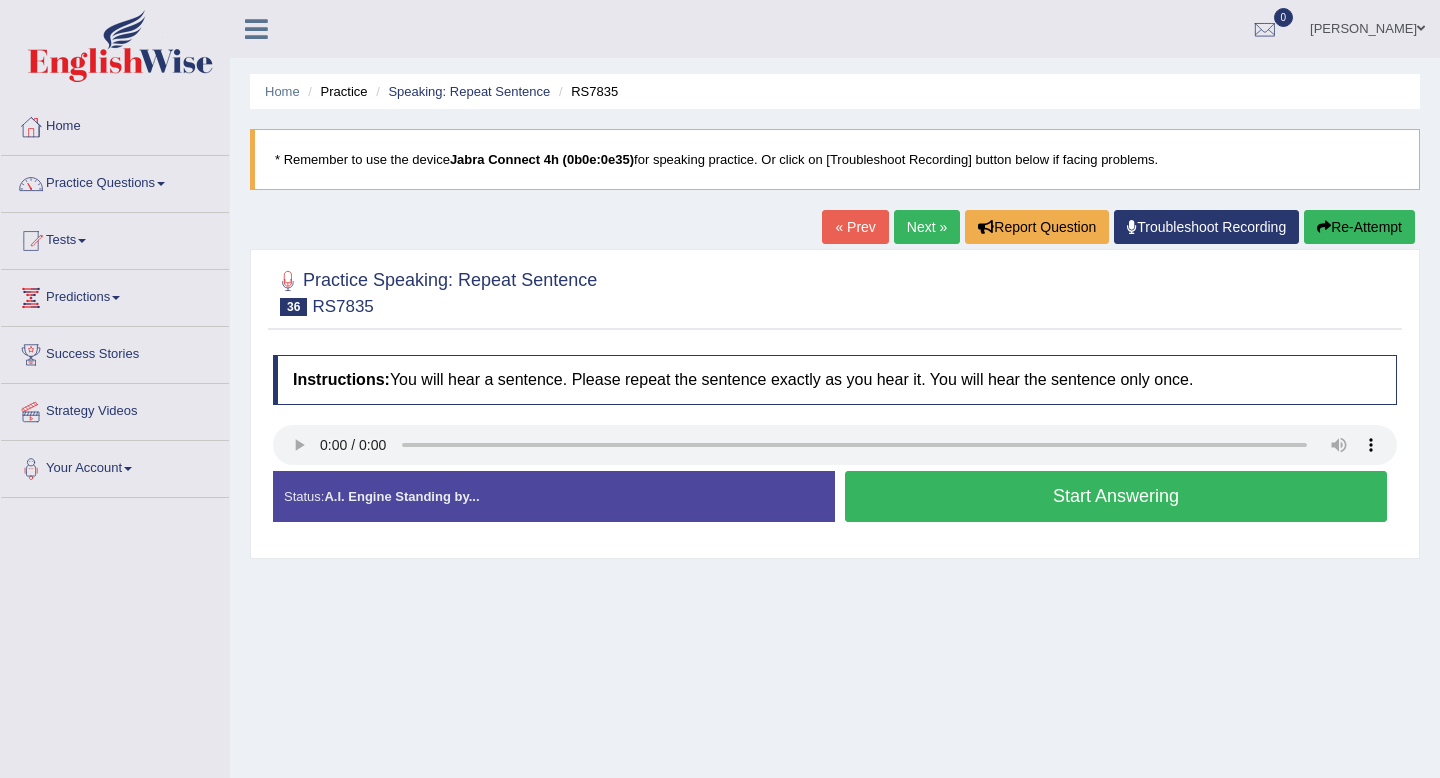 click on "Start Answering" at bounding box center (1116, 496) 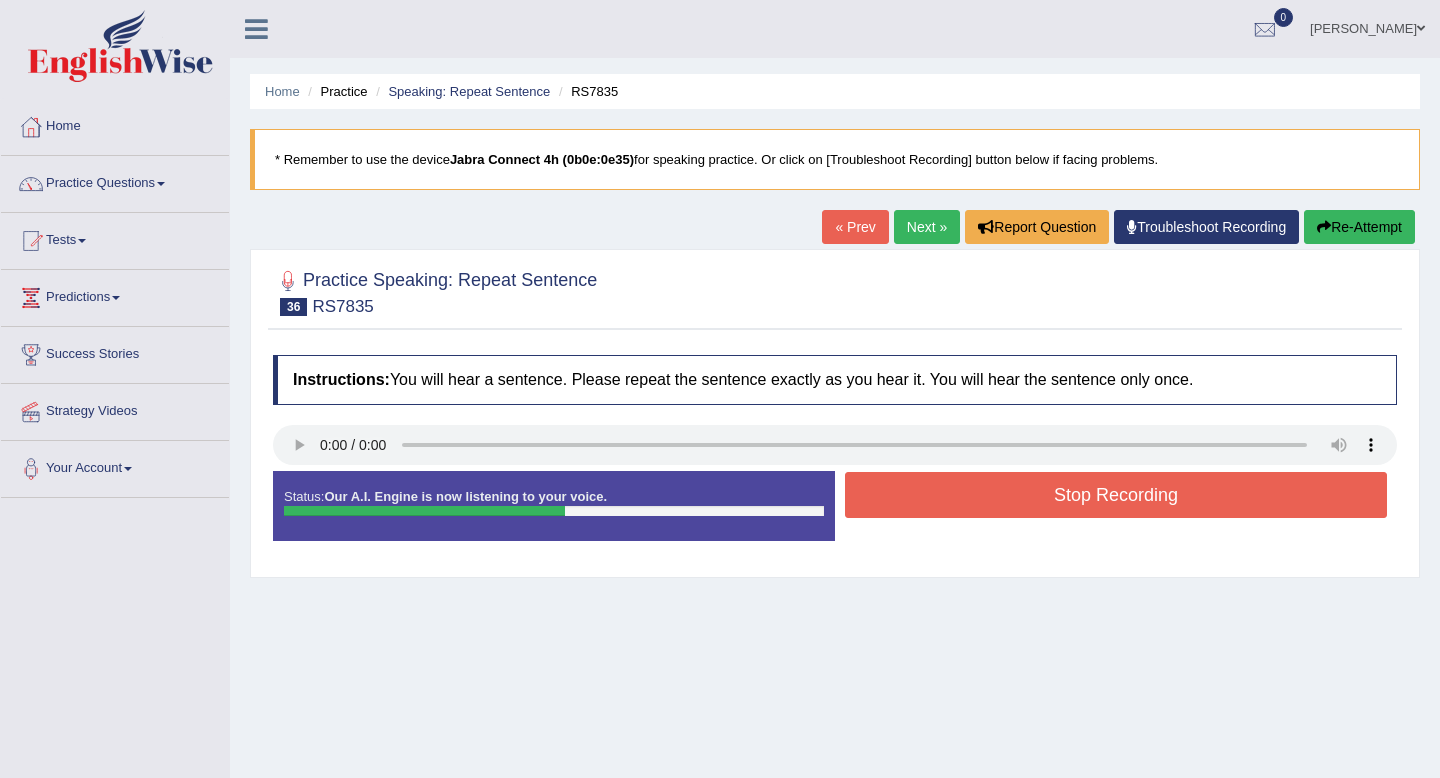 click on "Re-Attempt" at bounding box center (1359, 227) 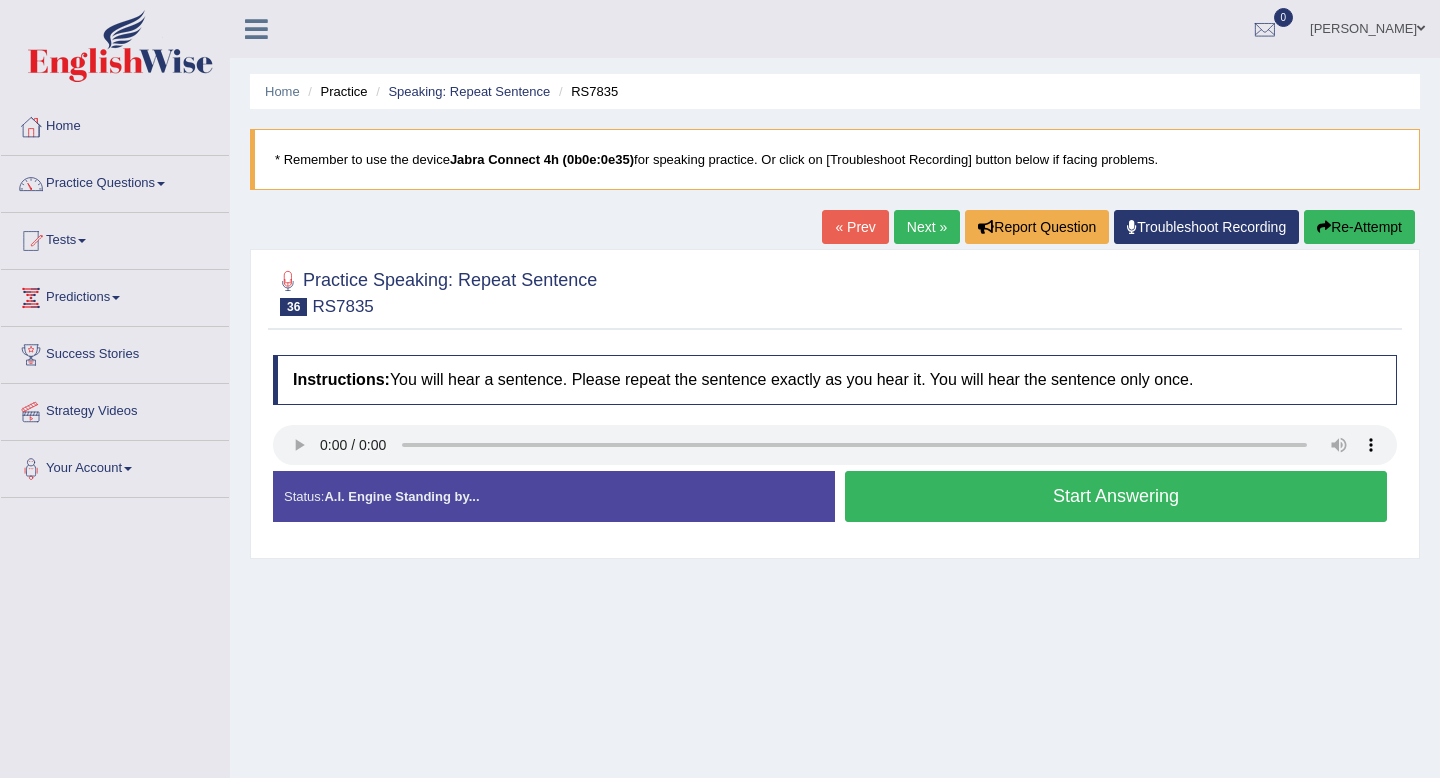 scroll, scrollTop: 0, scrollLeft: 0, axis: both 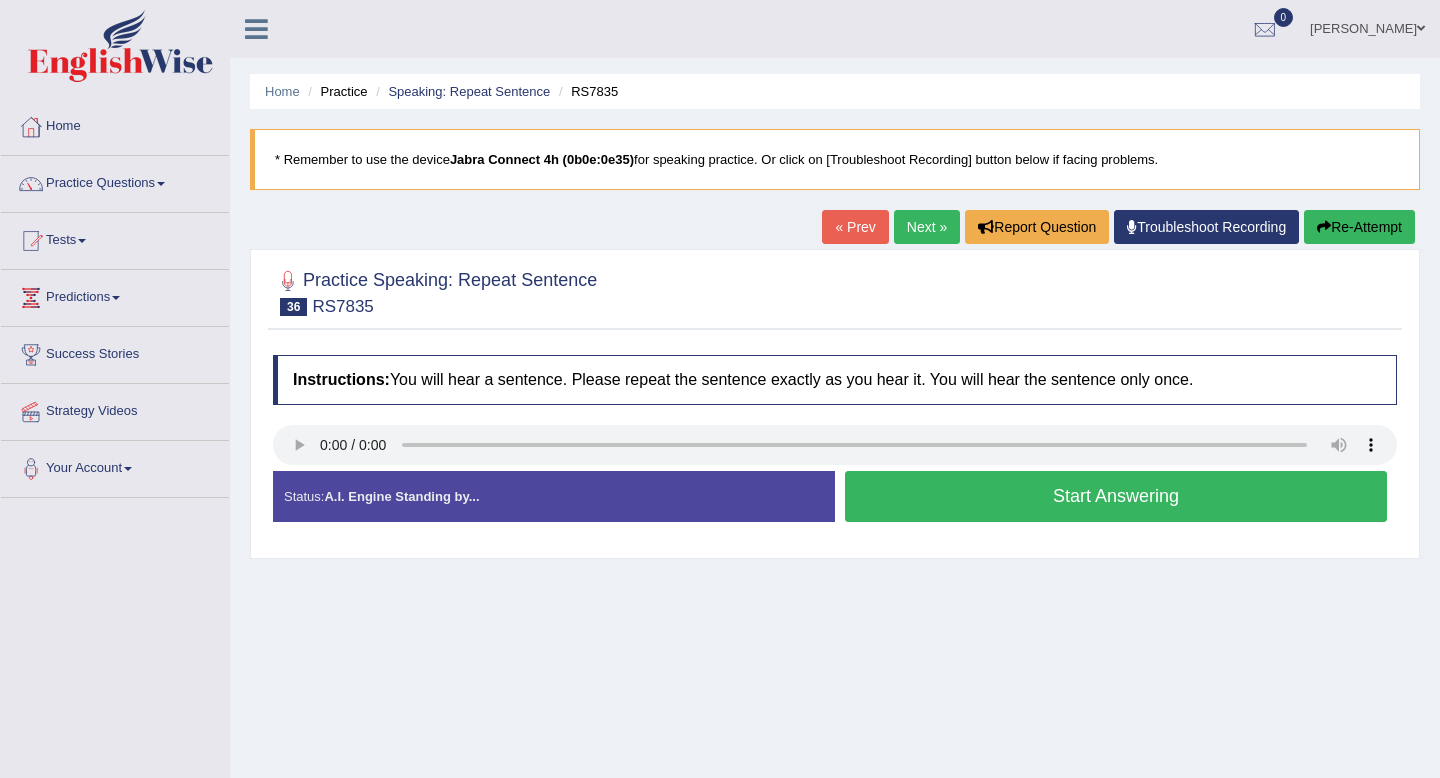 click on "Start Answering" at bounding box center [1116, 496] 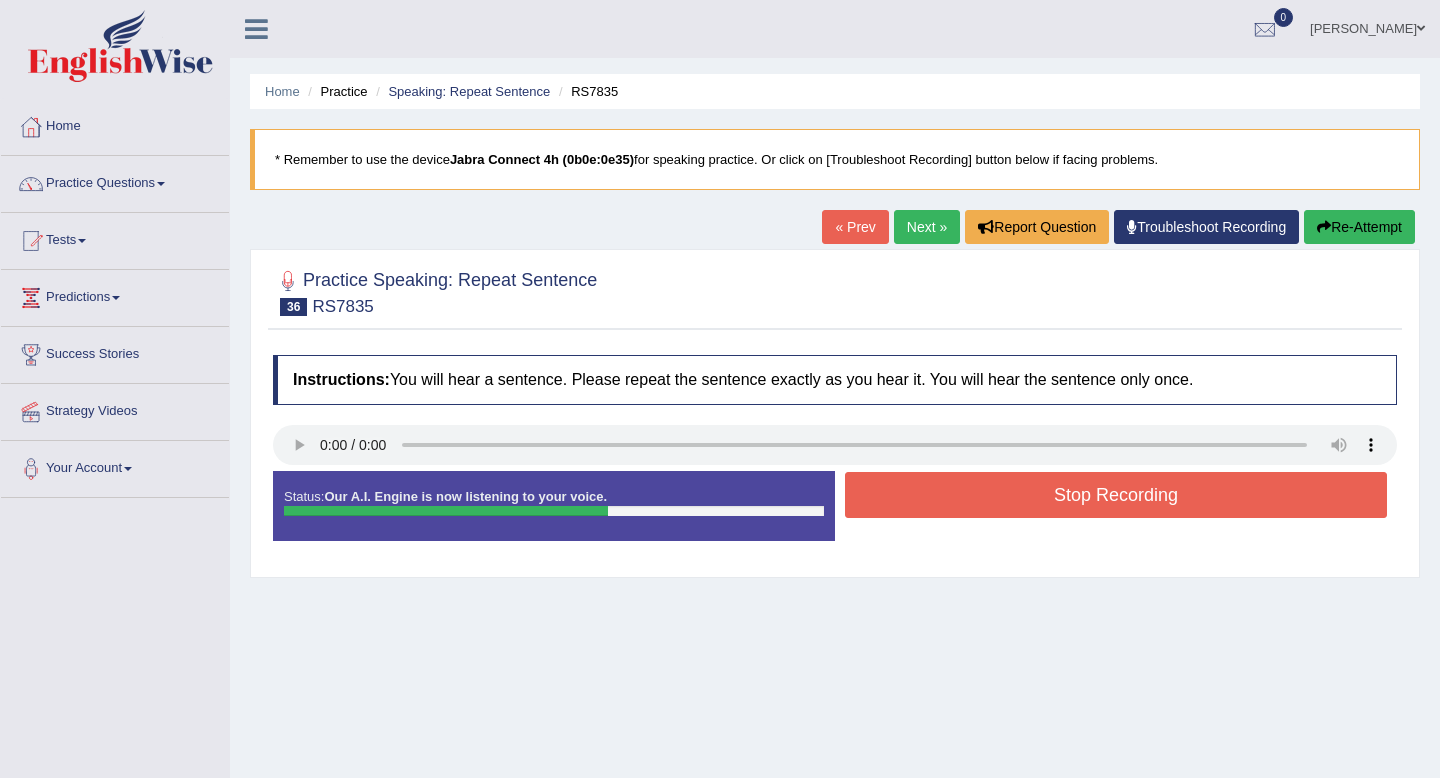 click on "Stop Recording" at bounding box center [1116, 495] 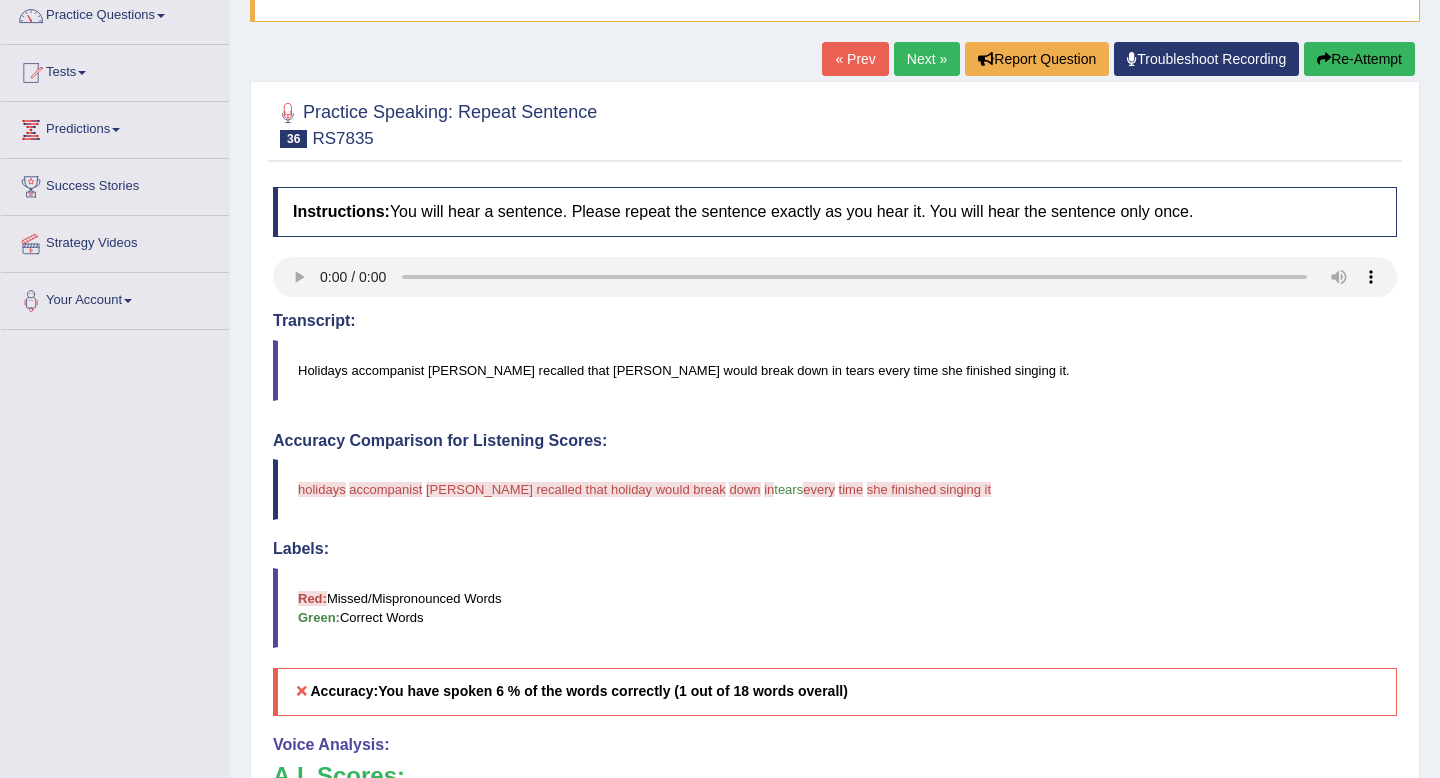 scroll, scrollTop: 167, scrollLeft: 0, axis: vertical 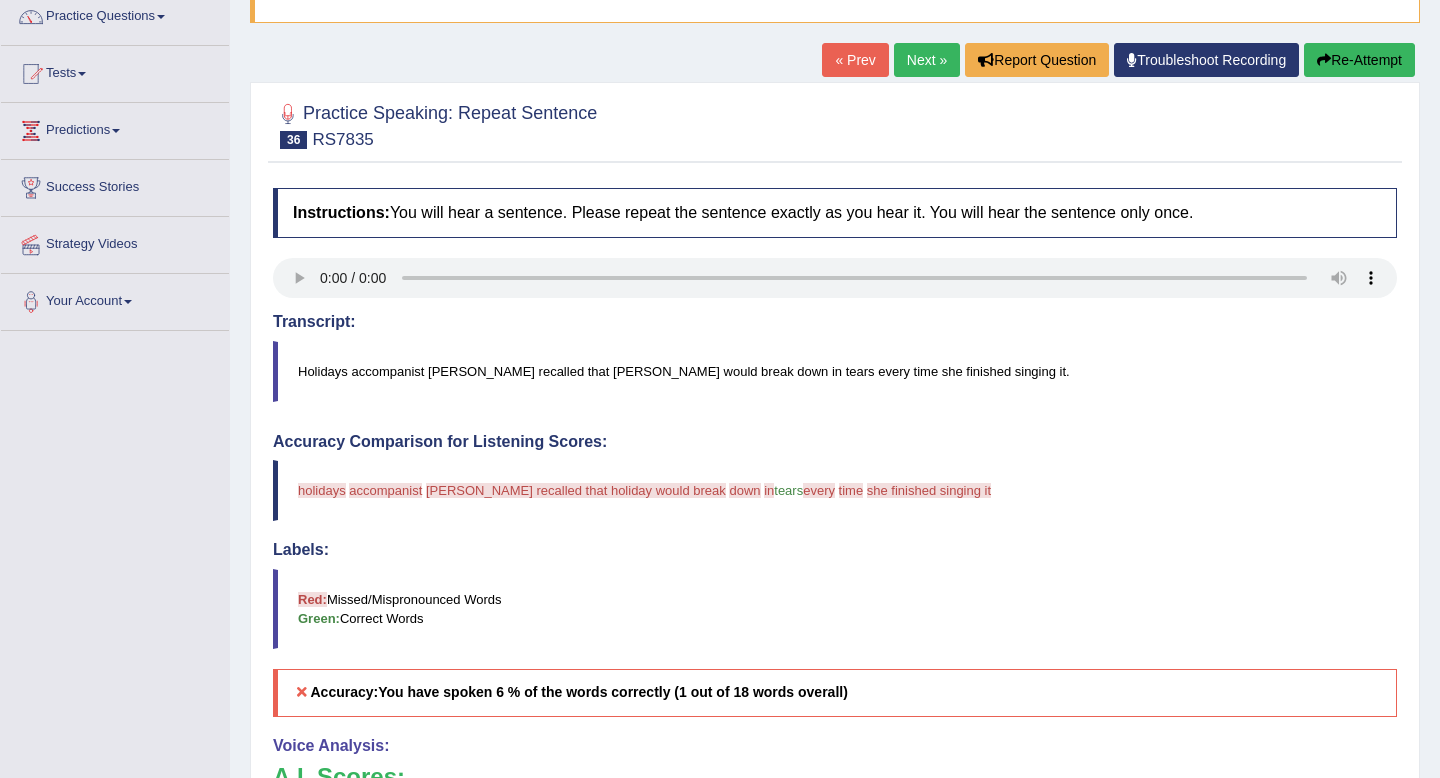 click on "Re-Attempt" at bounding box center [1359, 60] 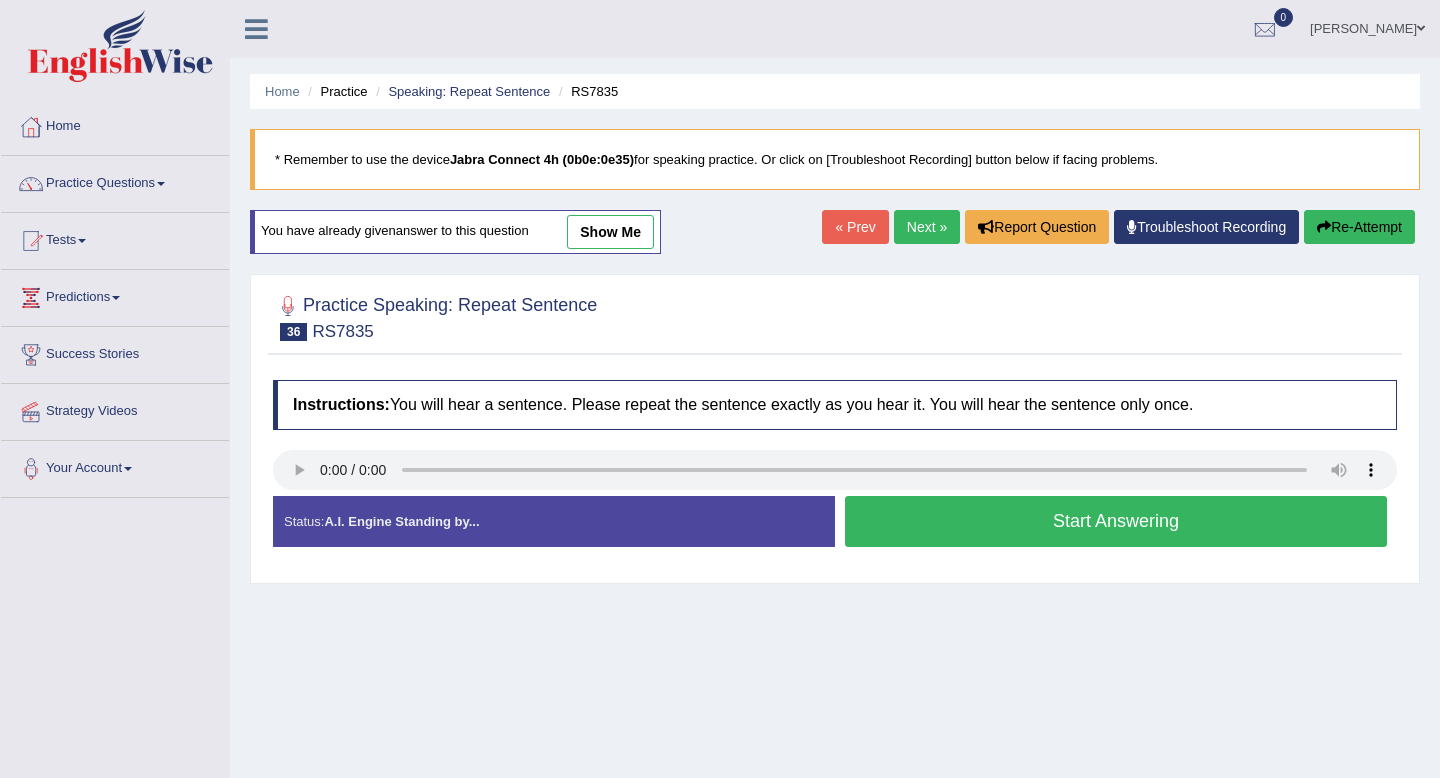 scroll, scrollTop: 173, scrollLeft: 0, axis: vertical 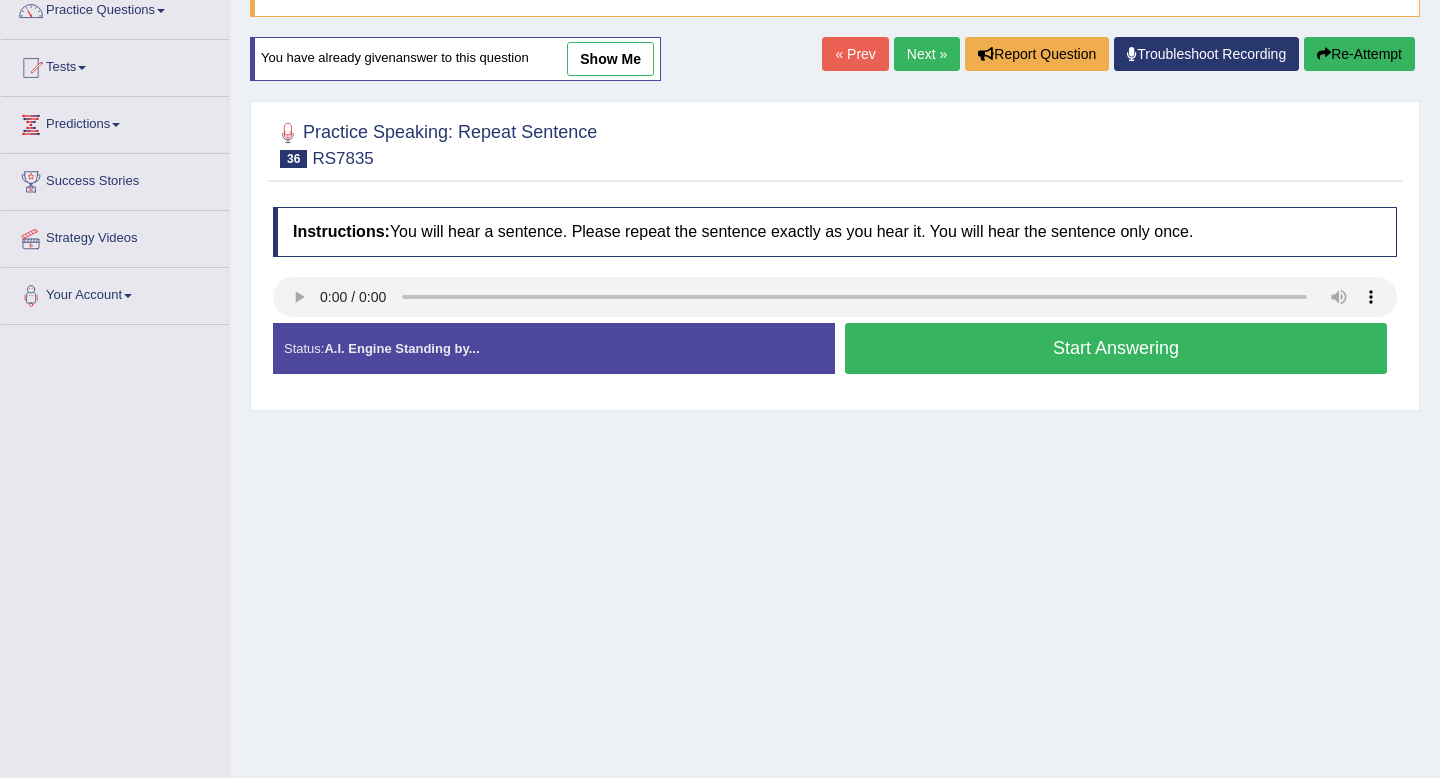 click on "Start Answering" at bounding box center (1116, 348) 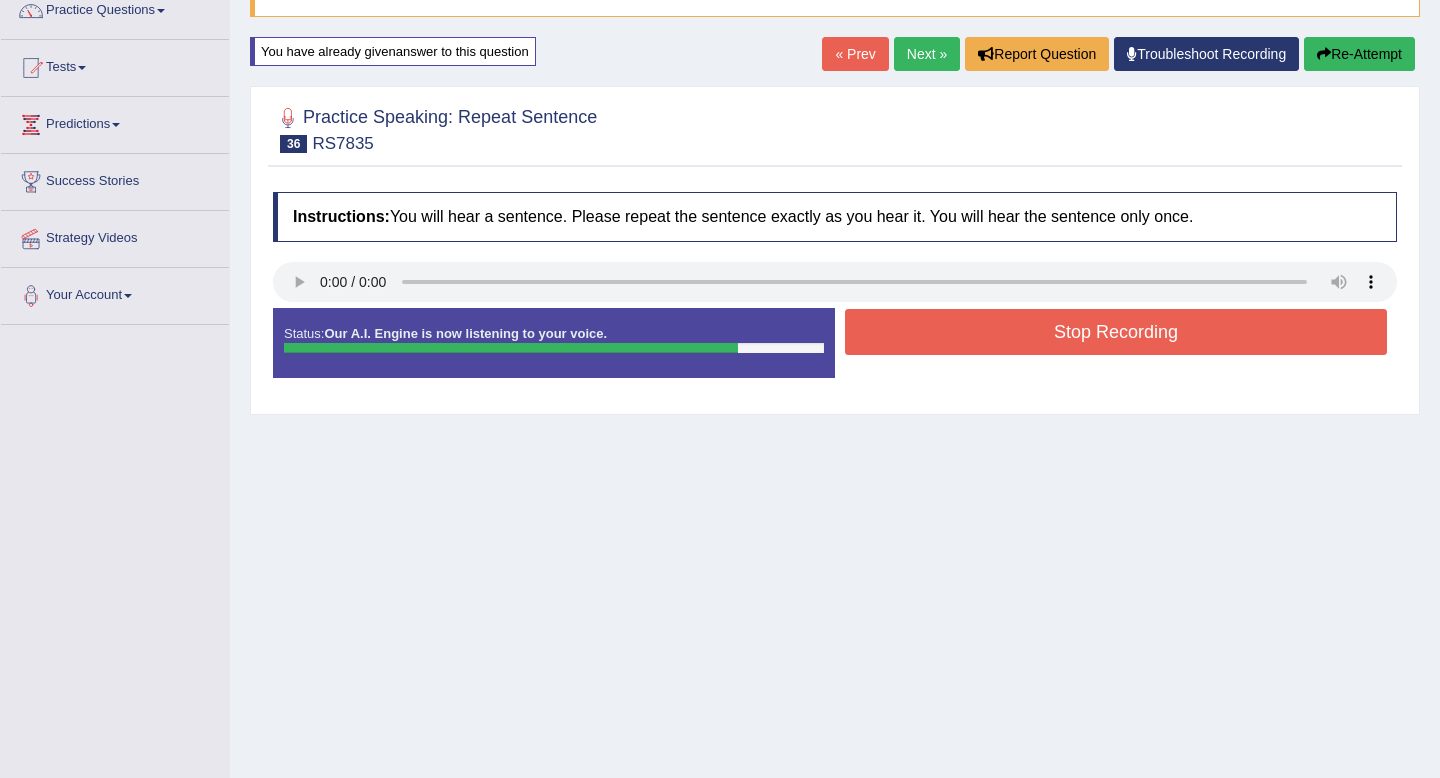 click on "Stop Recording" at bounding box center [1116, 332] 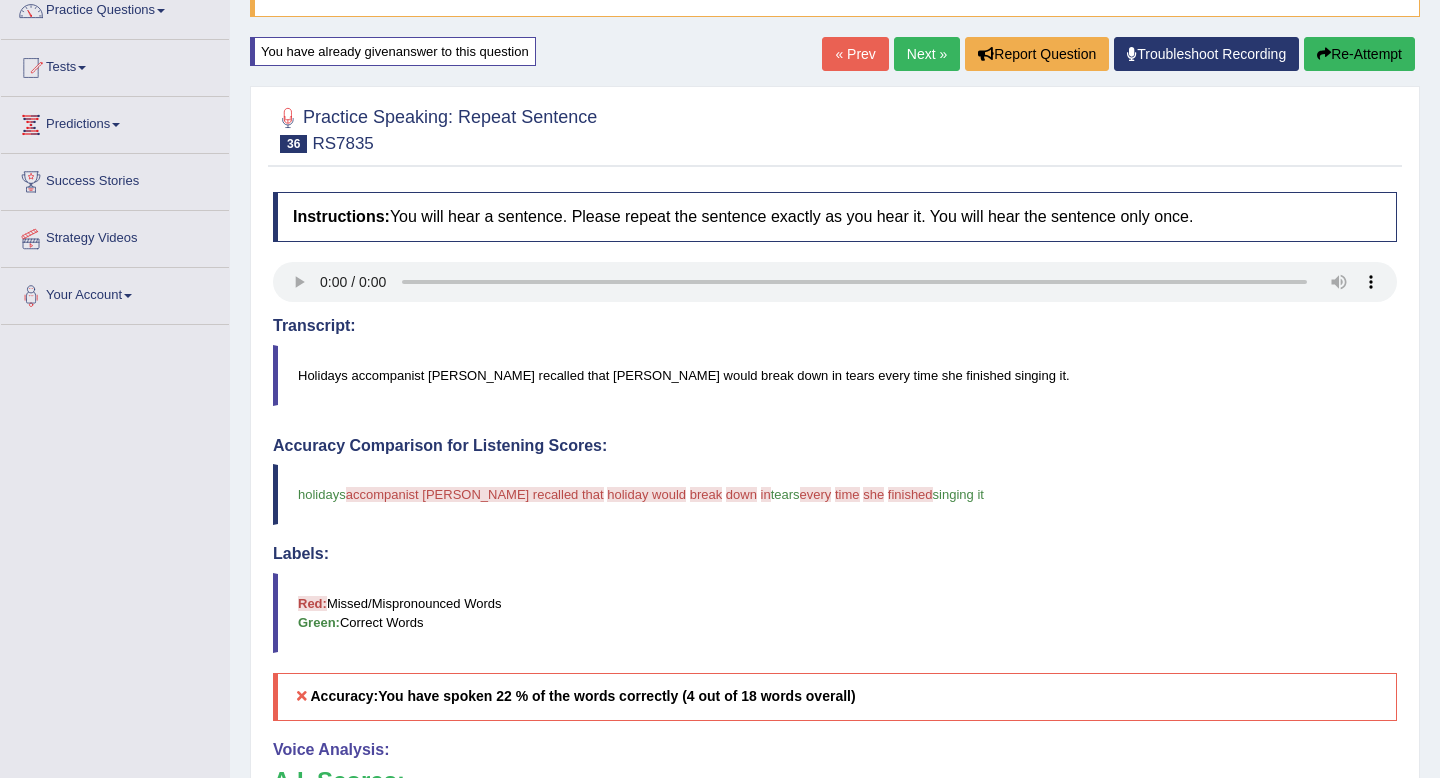 click on "Re-Attempt" at bounding box center [1359, 54] 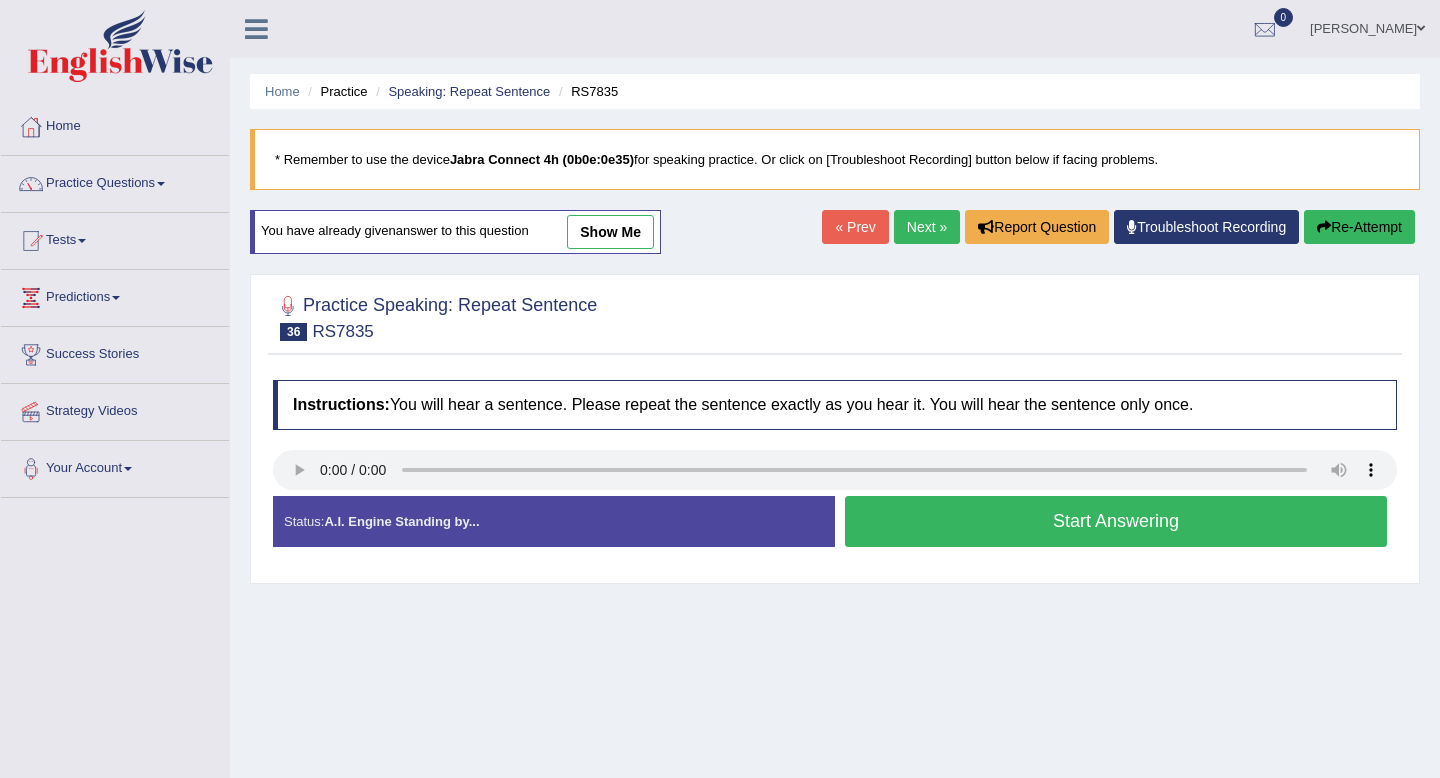 scroll, scrollTop: 188, scrollLeft: 0, axis: vertical 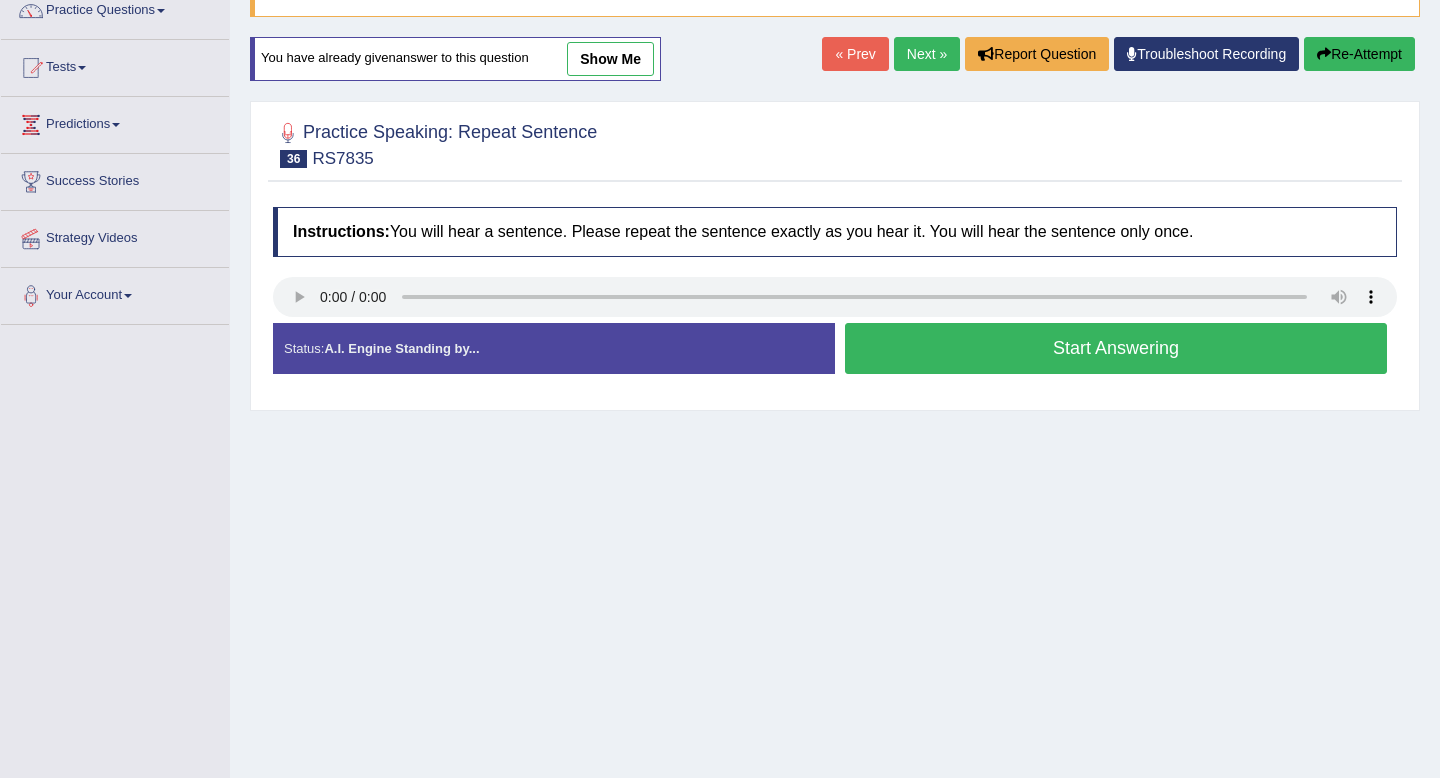 click on "Start Answering" at bounding box center [1116, 348] 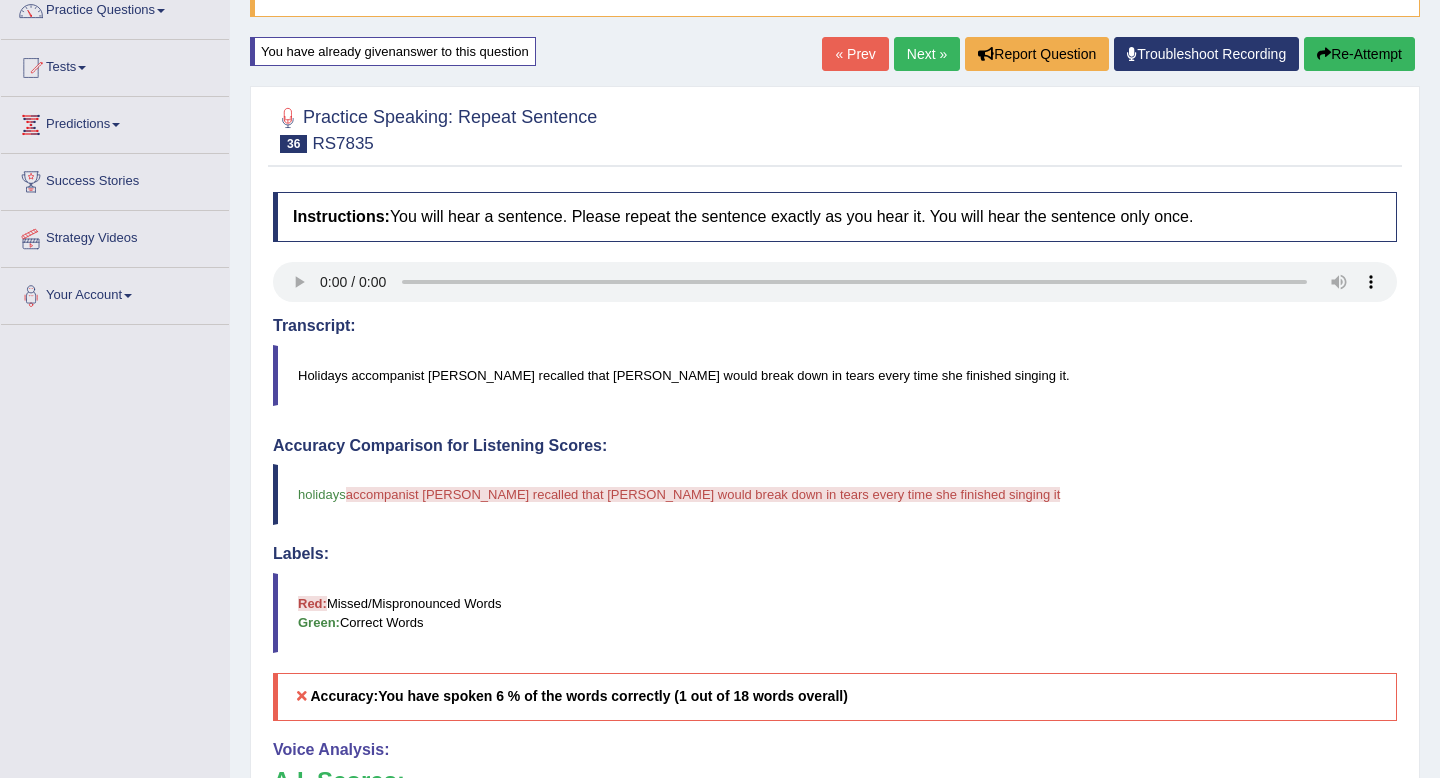 click on "Re-Attempt" at bounding box center (1359, 54) 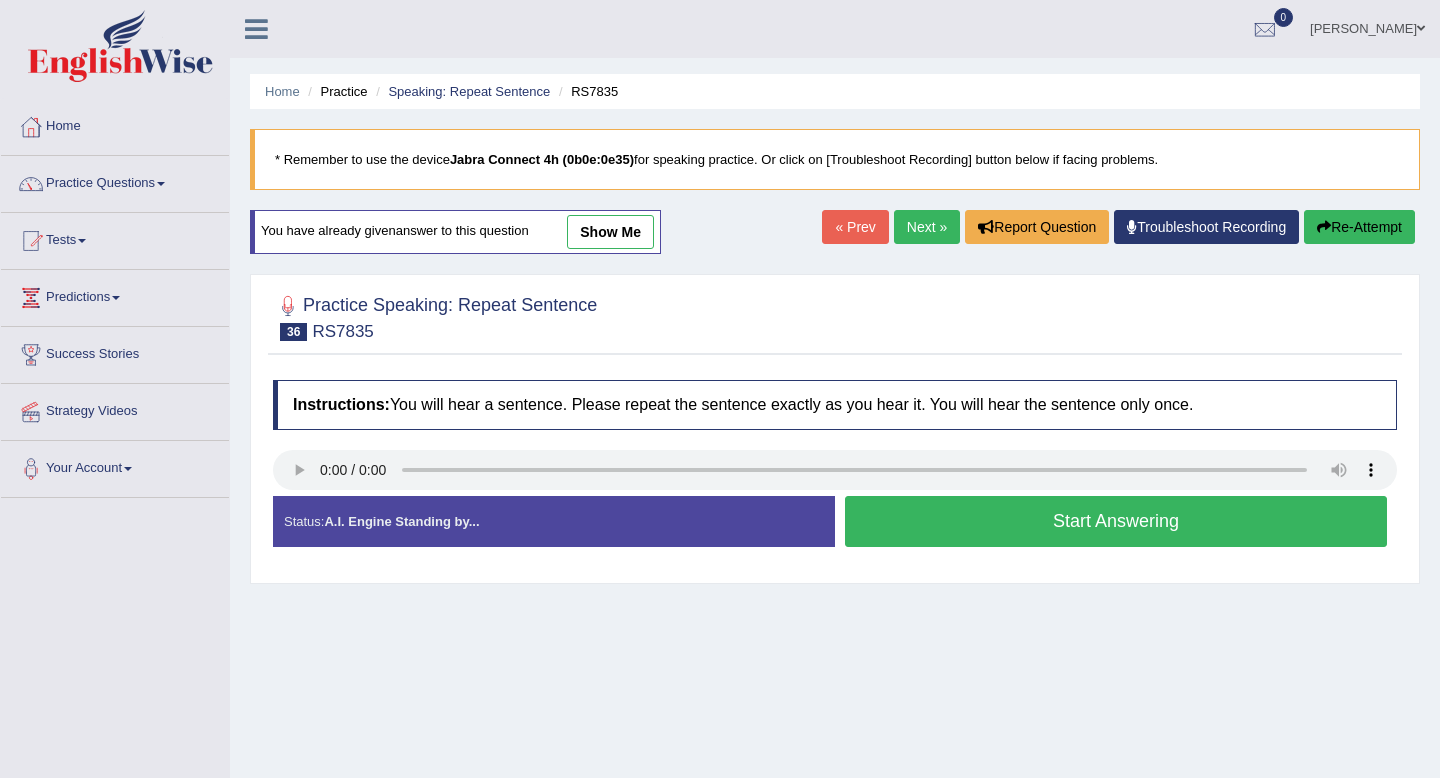 scroll, scrollTop: 188, scrollLeft: 0, axis: vertical 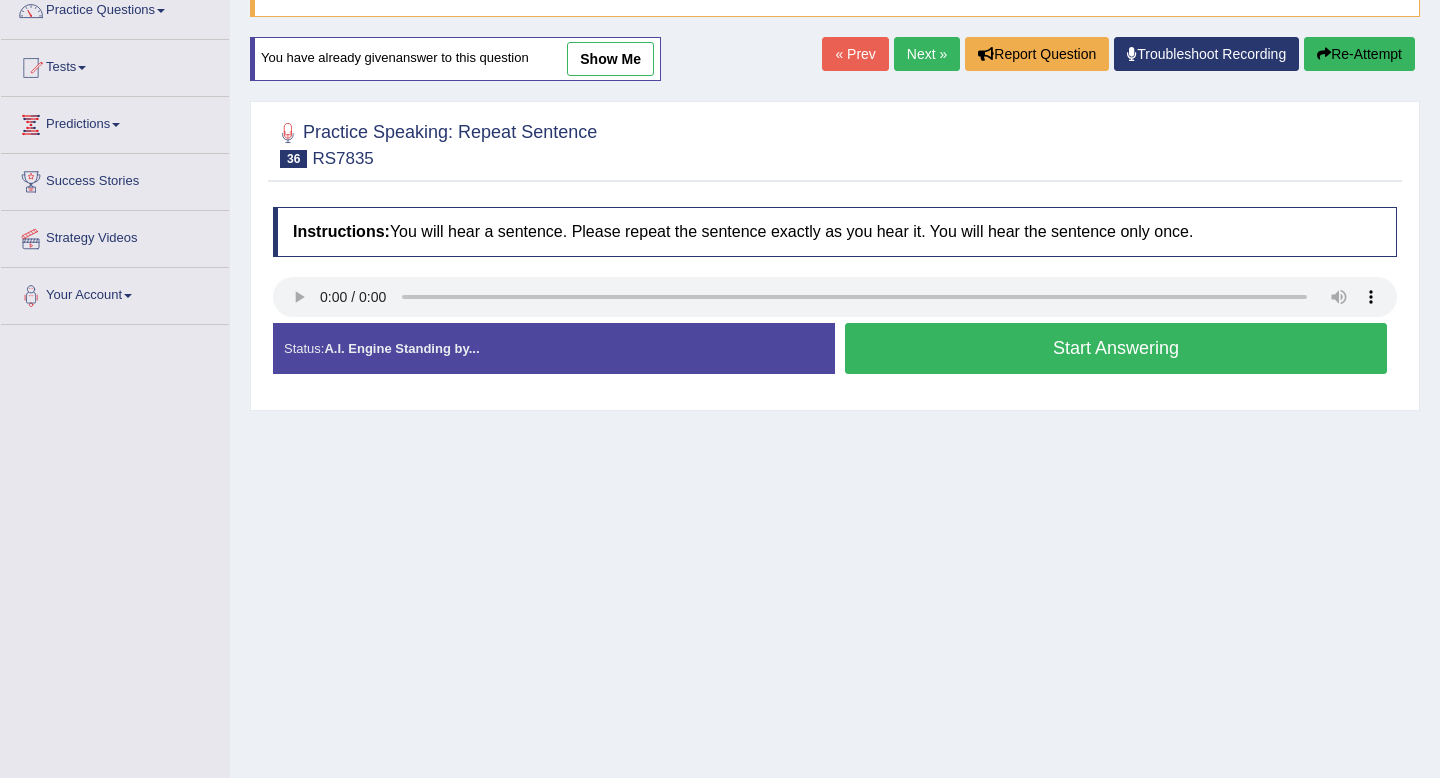 click on "Start Answering" at bounding box center [1116, 348] 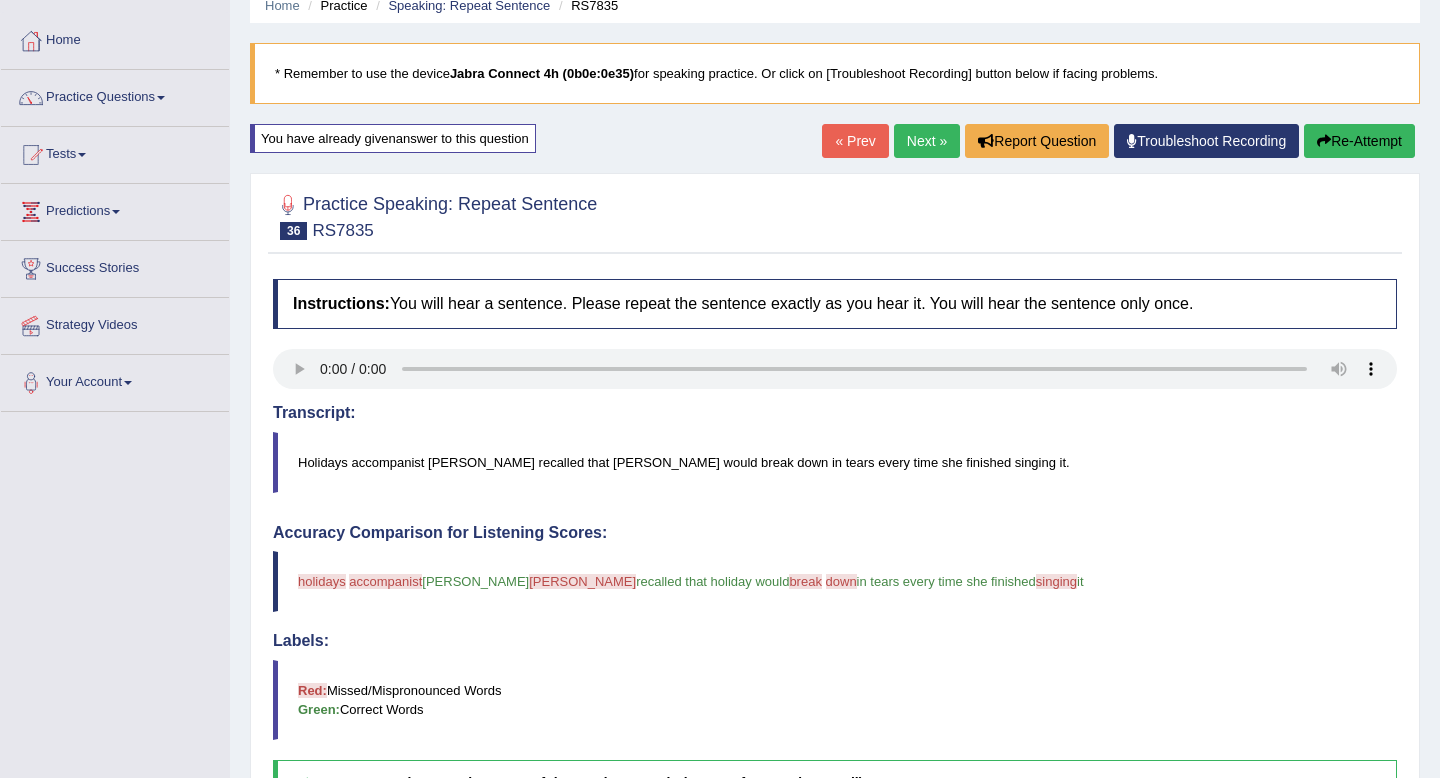 scroll, scrollTop: 1, scrollLeft: 0, axis: vertical 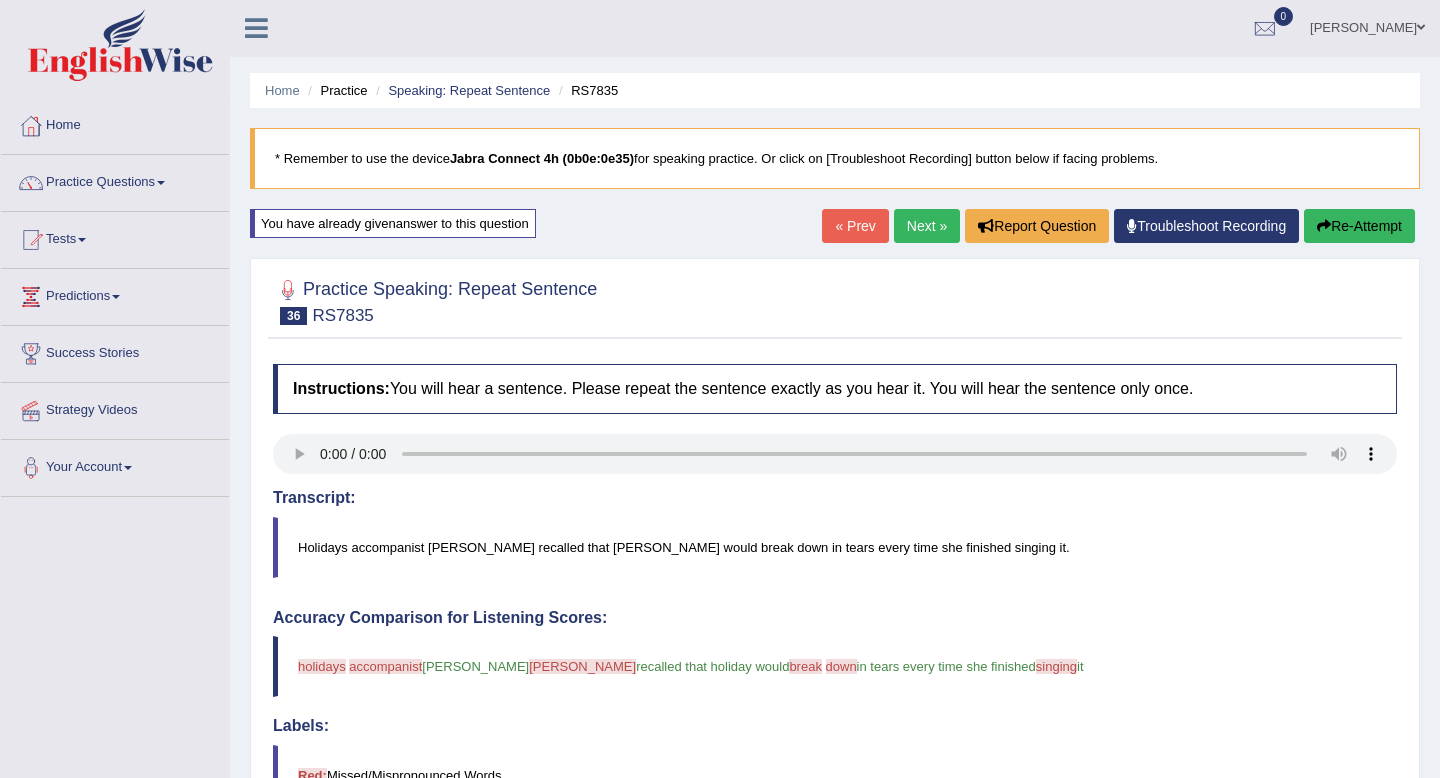 click on "Next »" at bounding box center [927, 226] 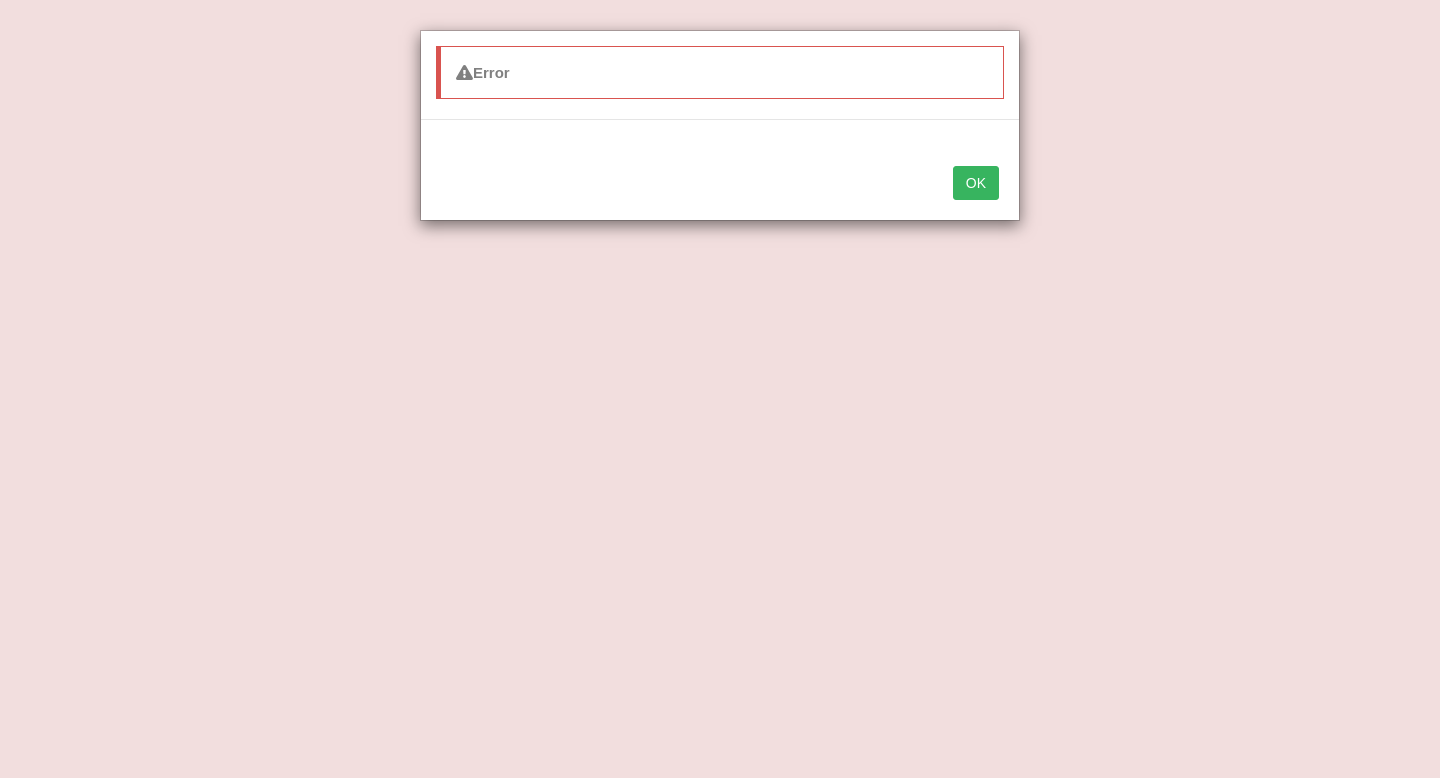 click on "OK" at bounding box center [976, 183] 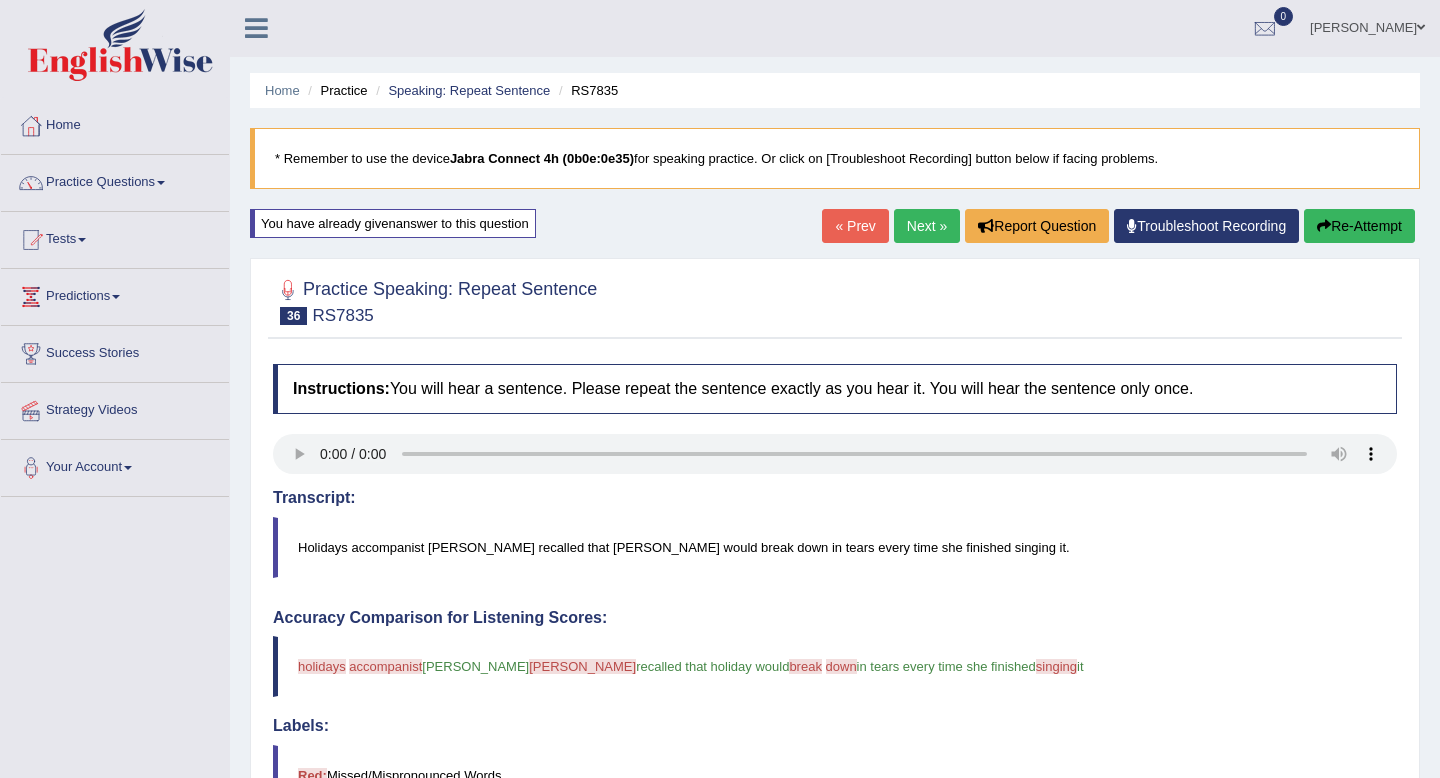 click on "Next »" at bounding box center (927, 226) 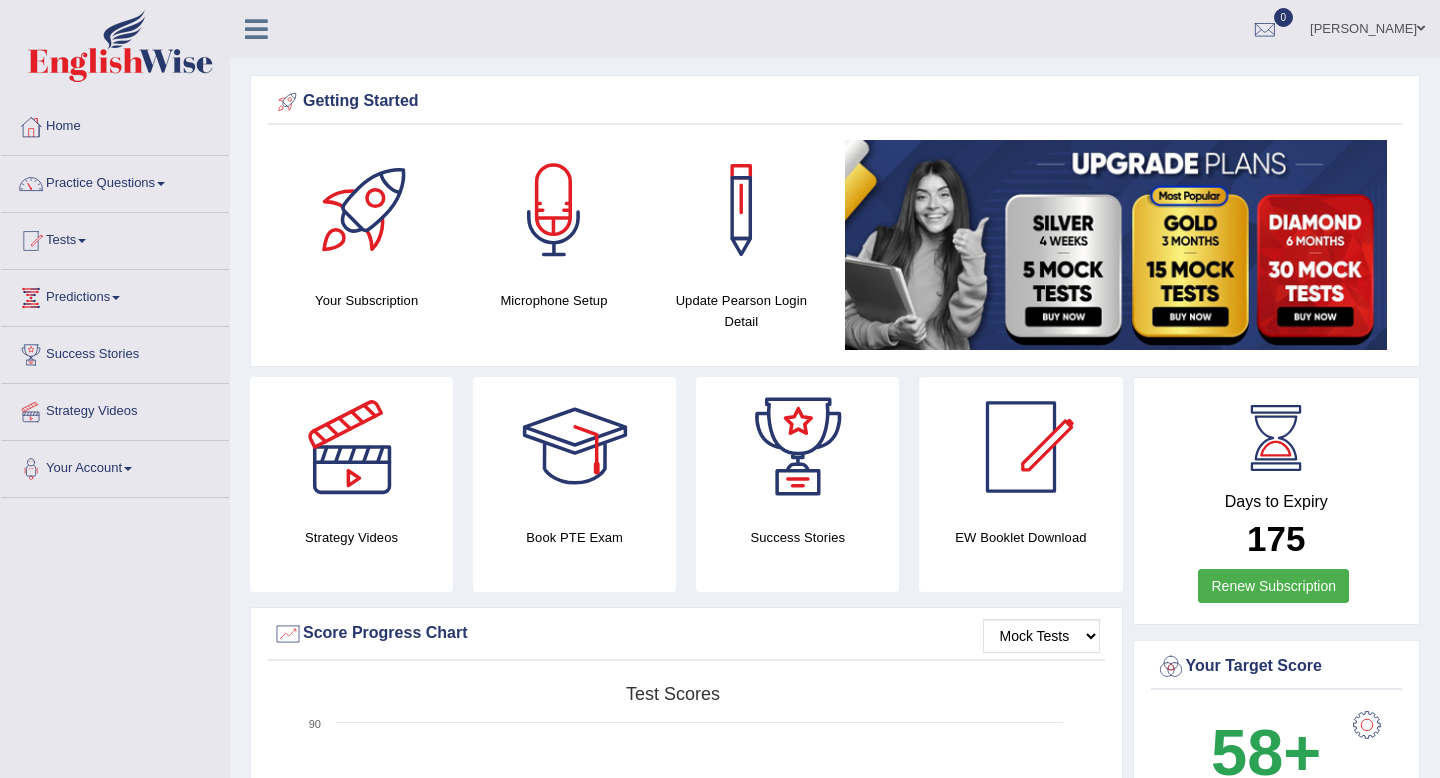 scroll, scrollTop: 0, scrollLeft: 0, axis: both 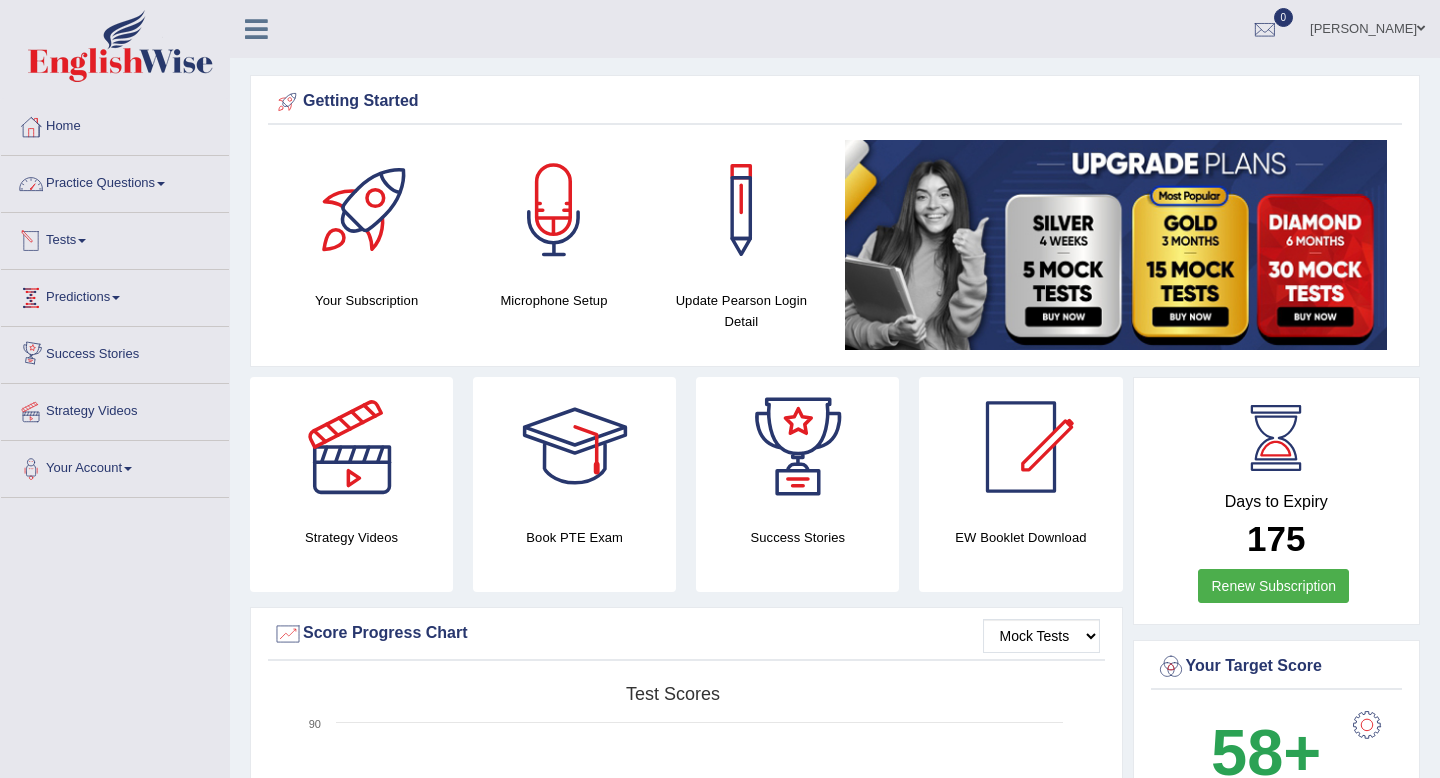 click at bounding box center (161, 184) 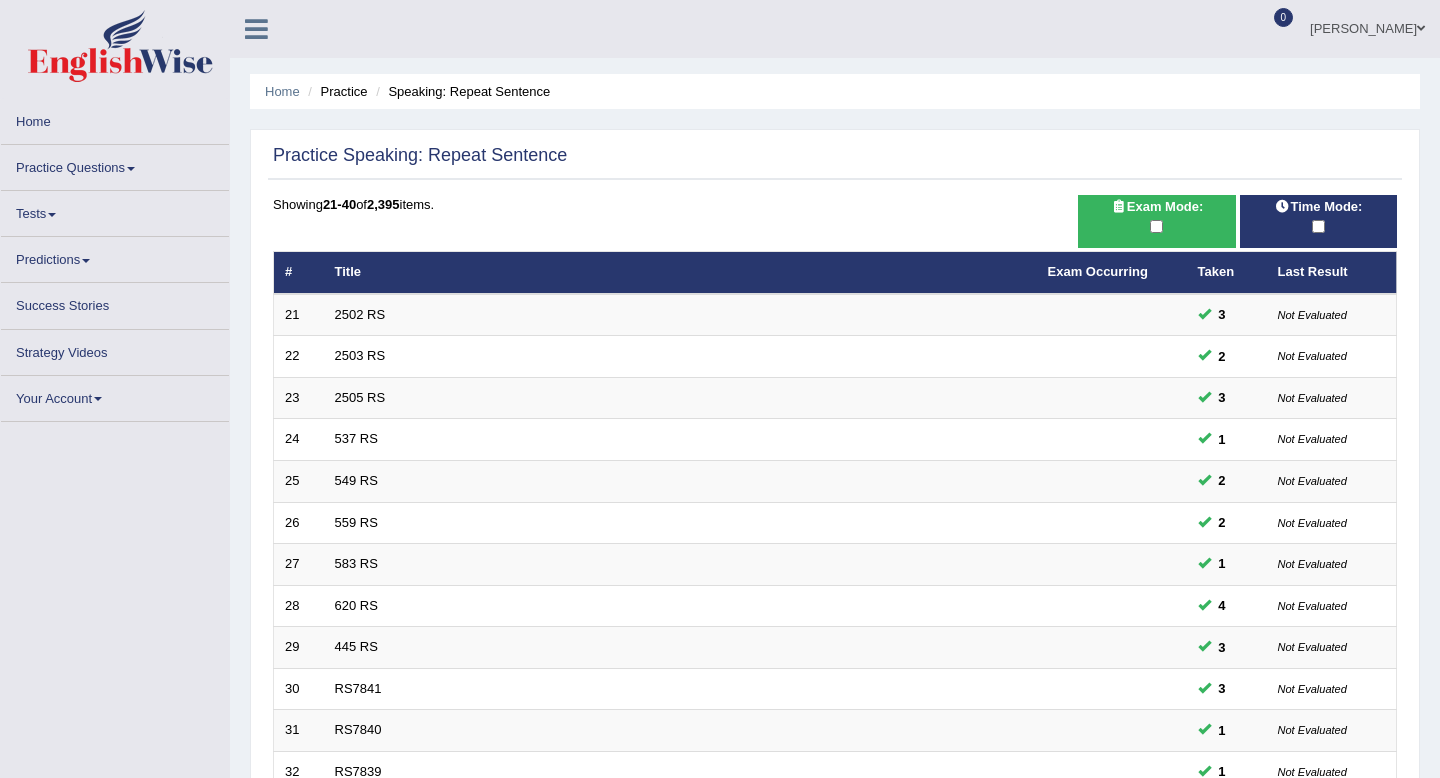 scroll, scrollTop: 0, scrollLeft: 0, axis: both 